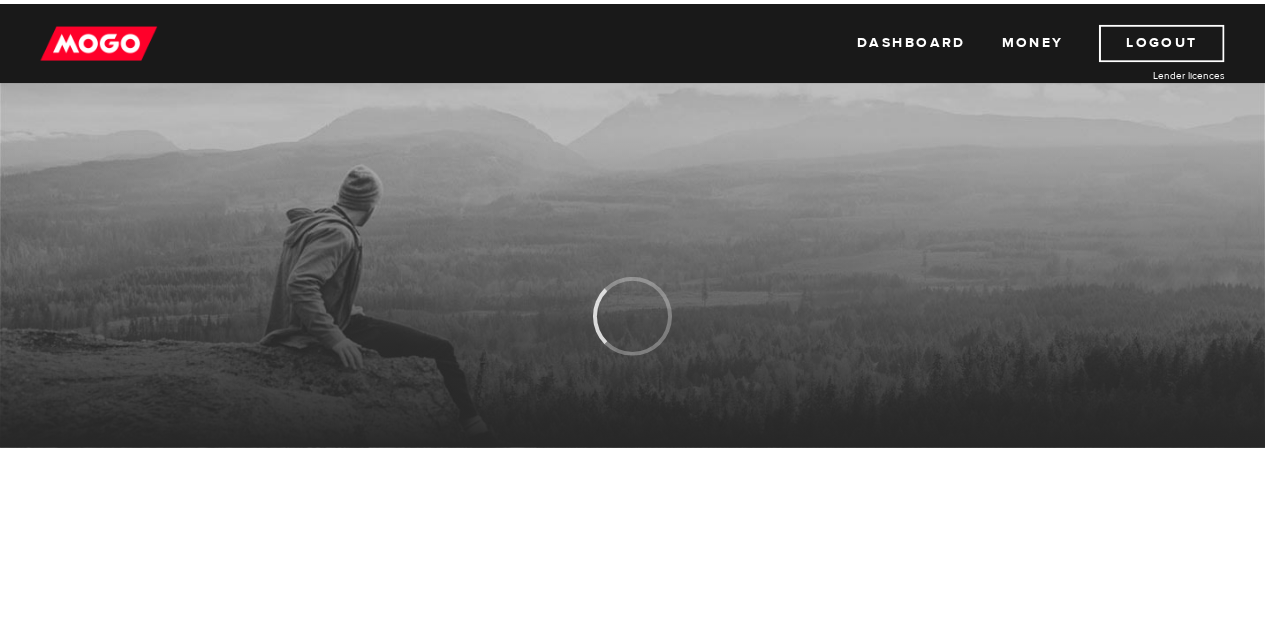 scroll, scrollTop: 0, scrollLeft: 0, axis: both 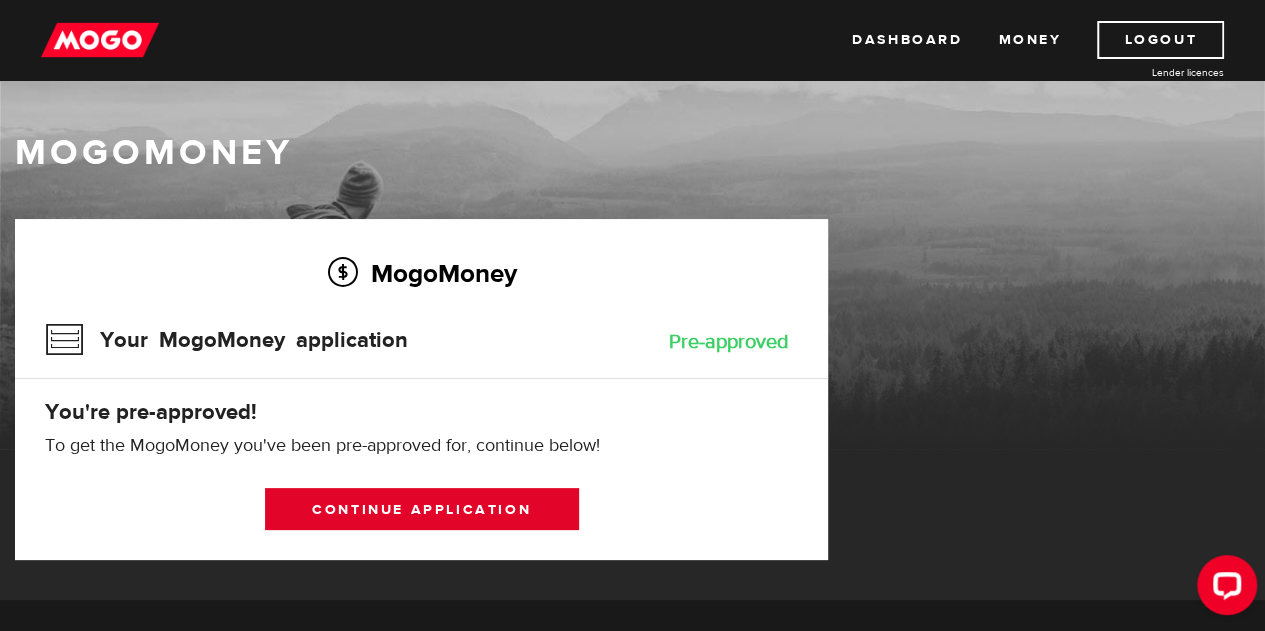 click on "Continue application" at bounding box center (422, 509) 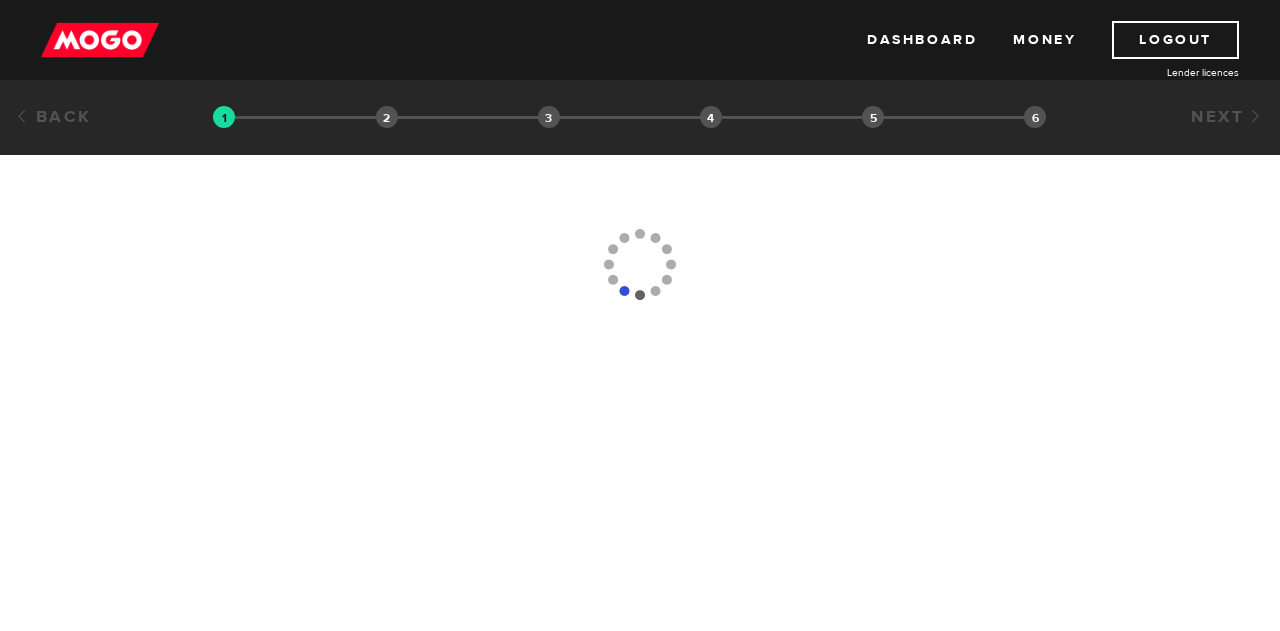scroll, scrollTop: 0, scrollLeft: 0, axis: both 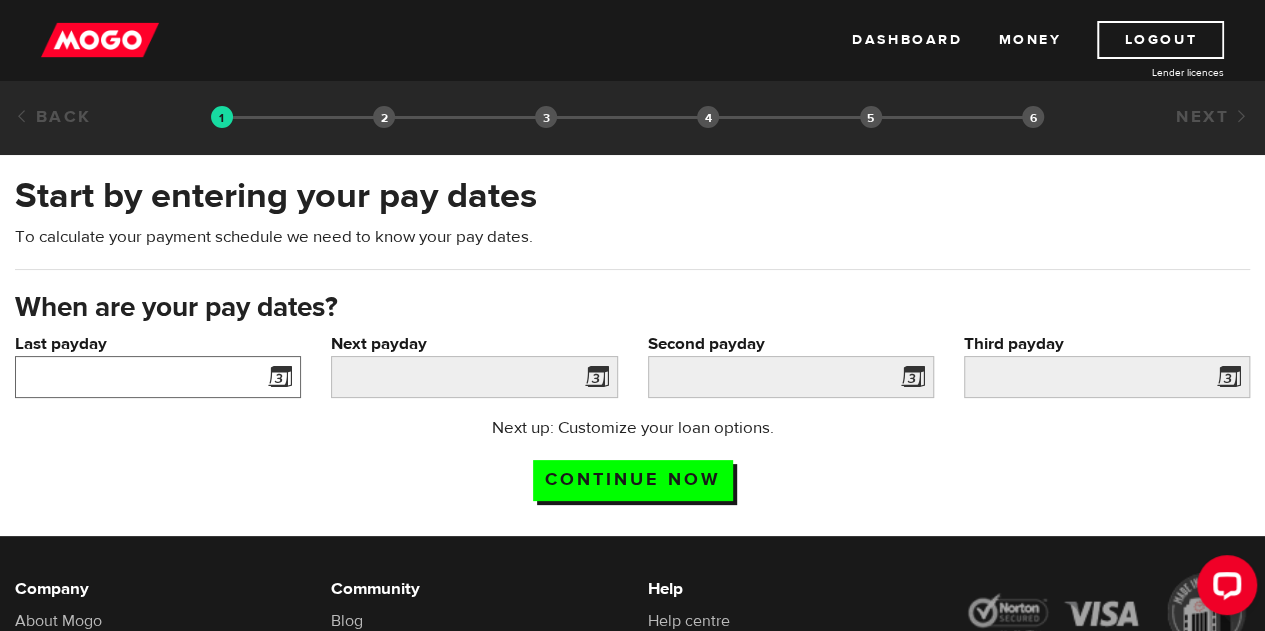 click on "Last payday" at bounding box center (158, 377) 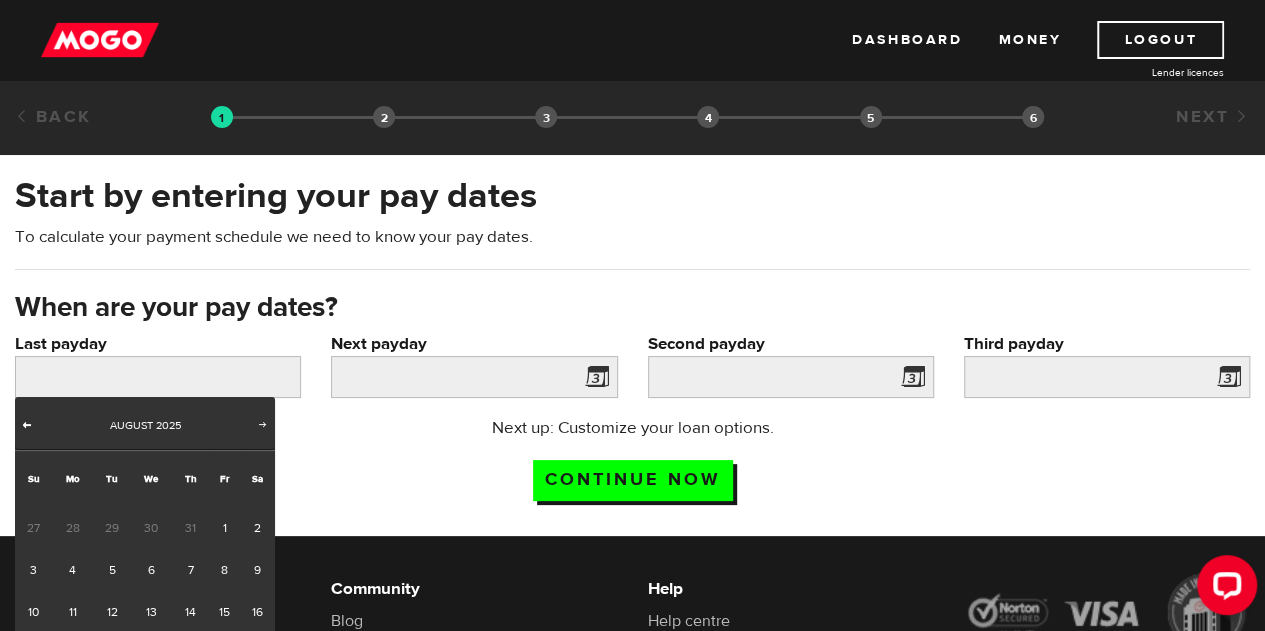 click on "Prev" at bounding box center [27, 424] 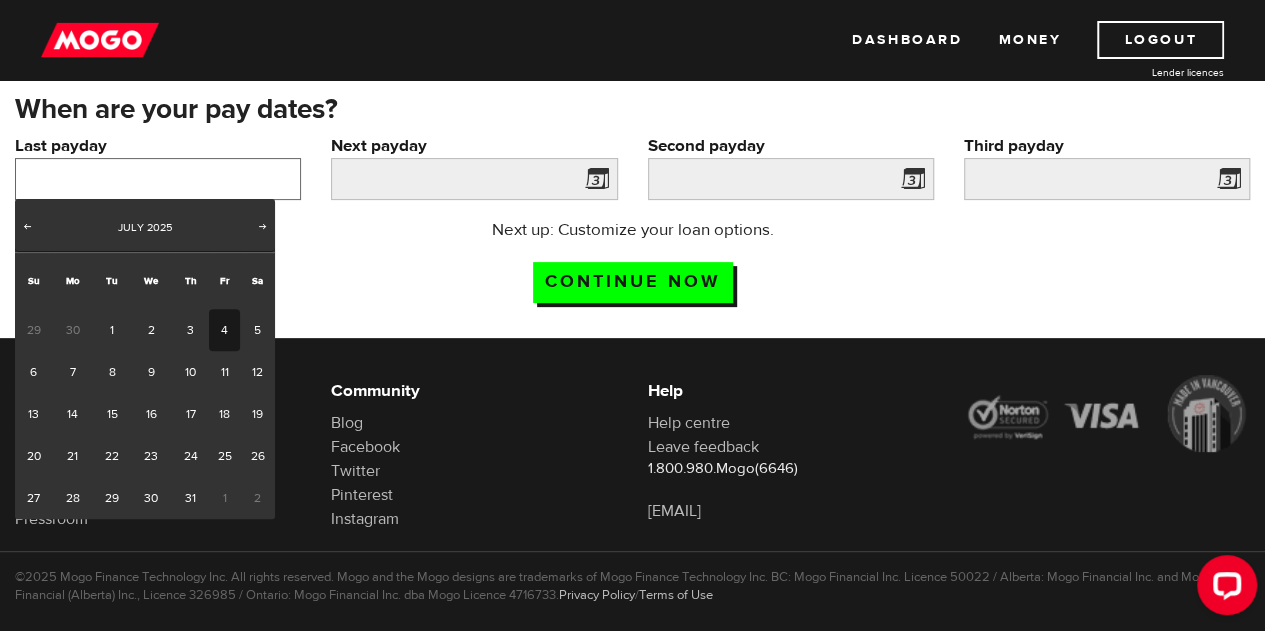 scroll, scrollTop: 224, scrollLeft: 0, axis: vertical 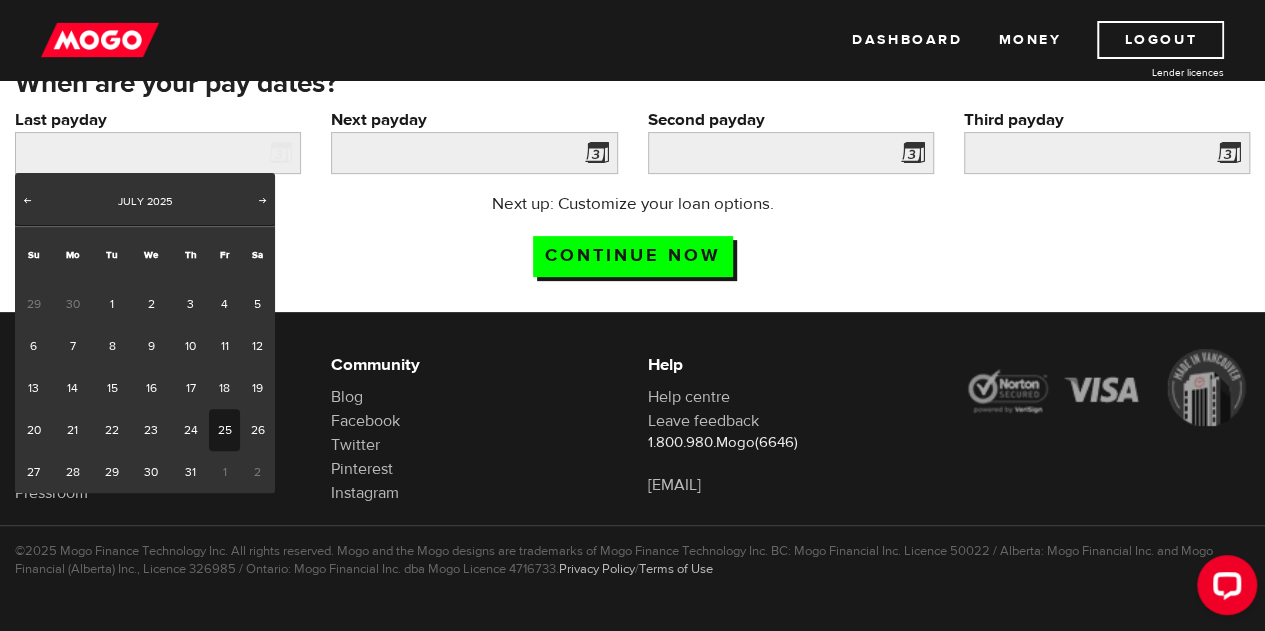 click on "25" at bounding box center [224, 430] 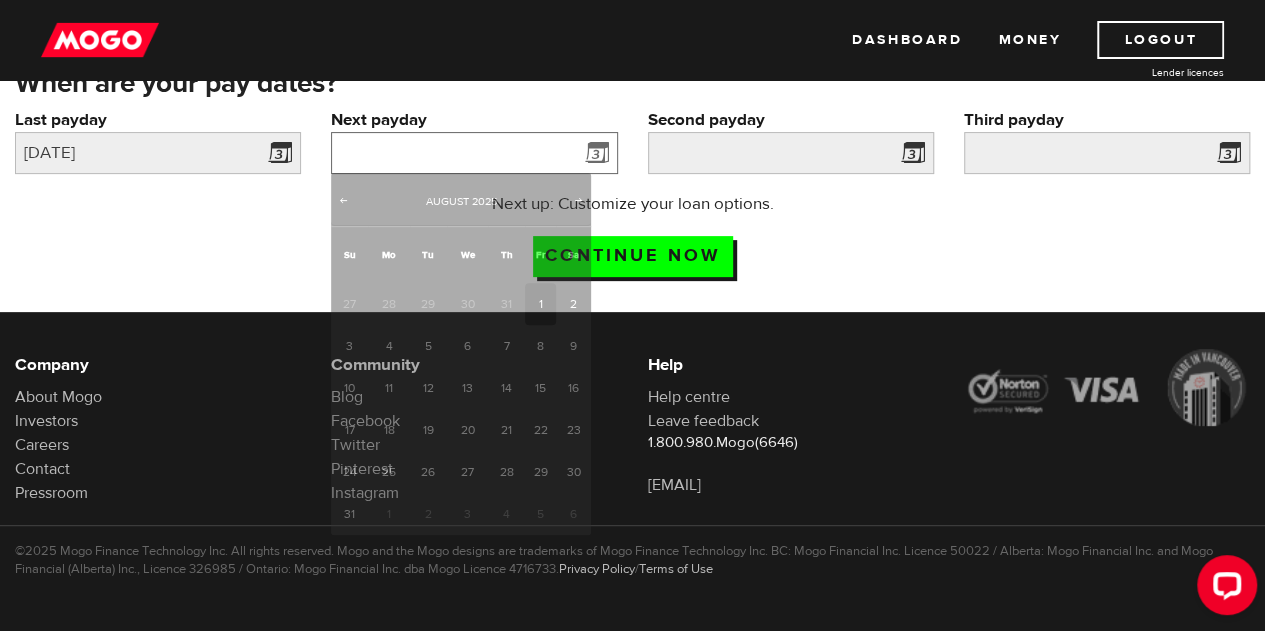 click on "Next payday" at bounding box center [474, 153] 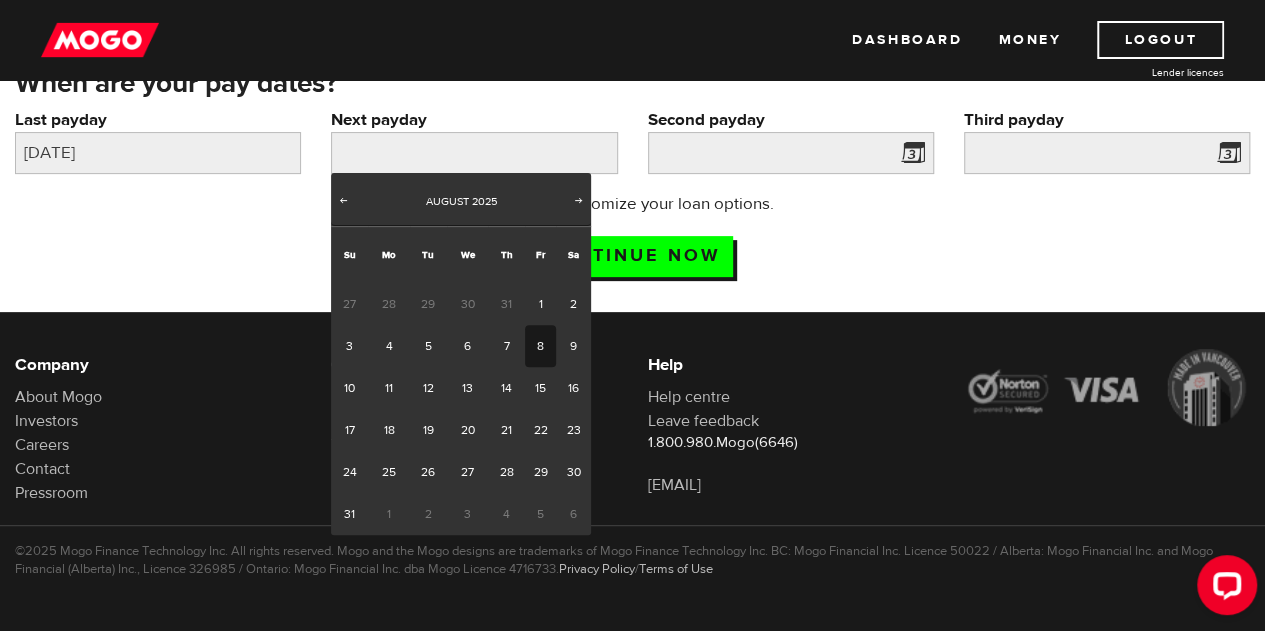 click on "8" at bounding box center [540, 346] 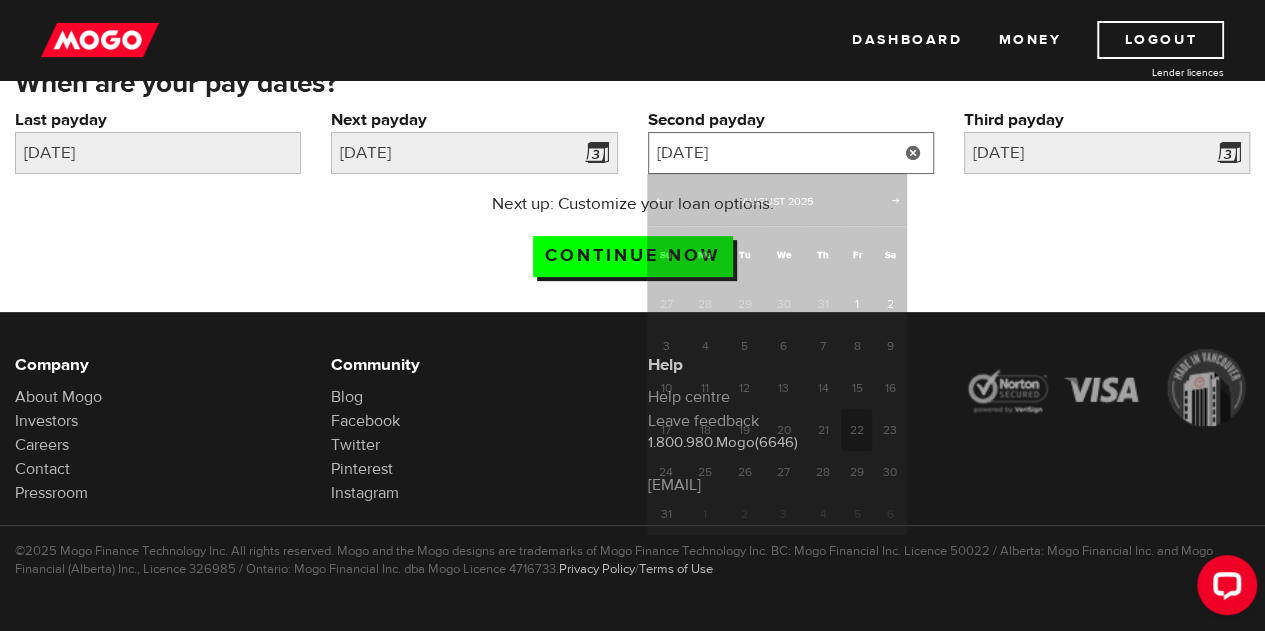 click on "2025/8/22" at bounding box center [791, 153] 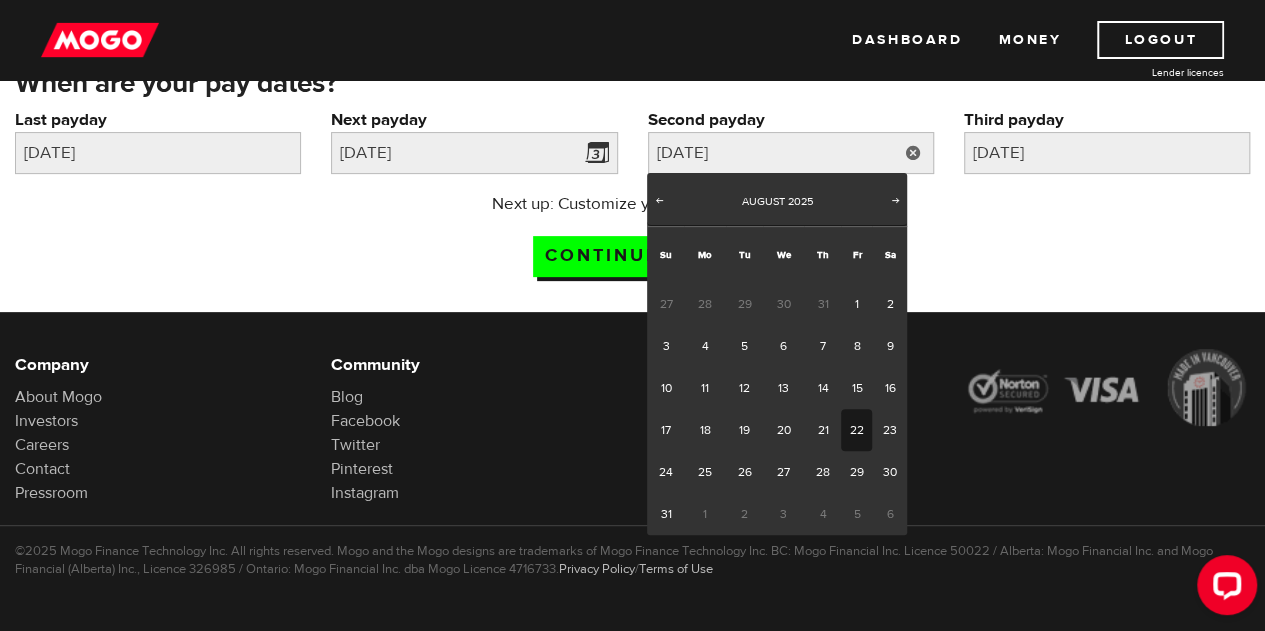 click on "Next up: Customize your loan options. Continue now" at bounding box center [632, 242] 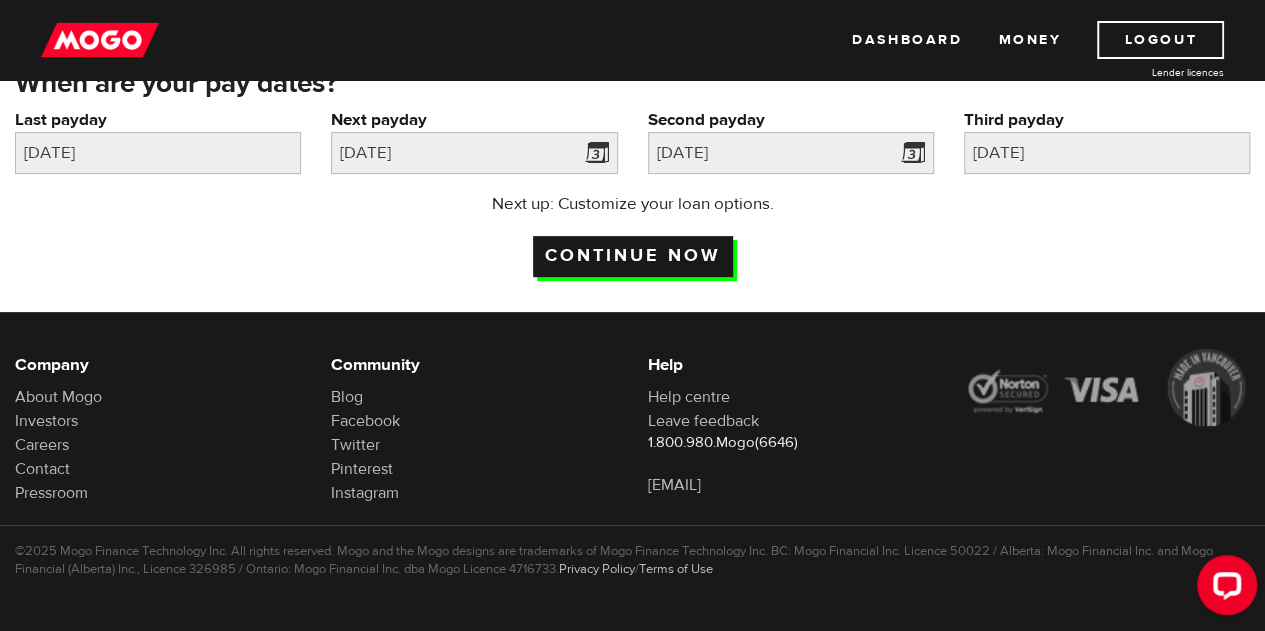 click on "Continue now" at bounding box center (633, 256) 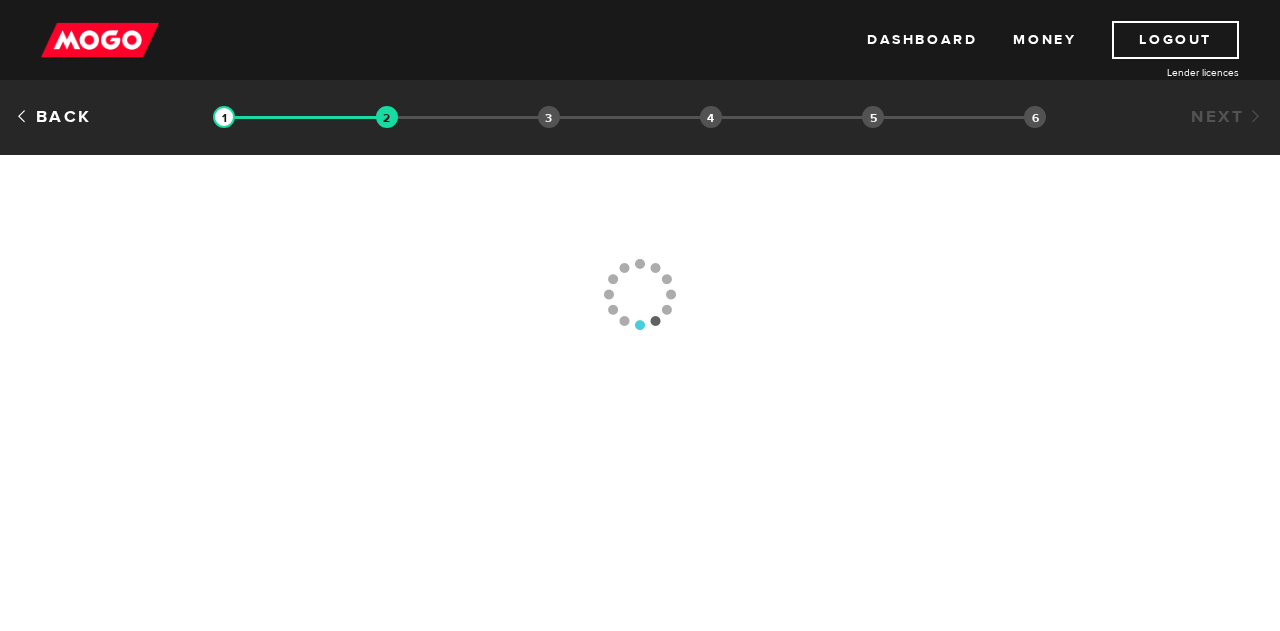 scroll, scrollTop: 0, scrollLeft: 0, axis: both 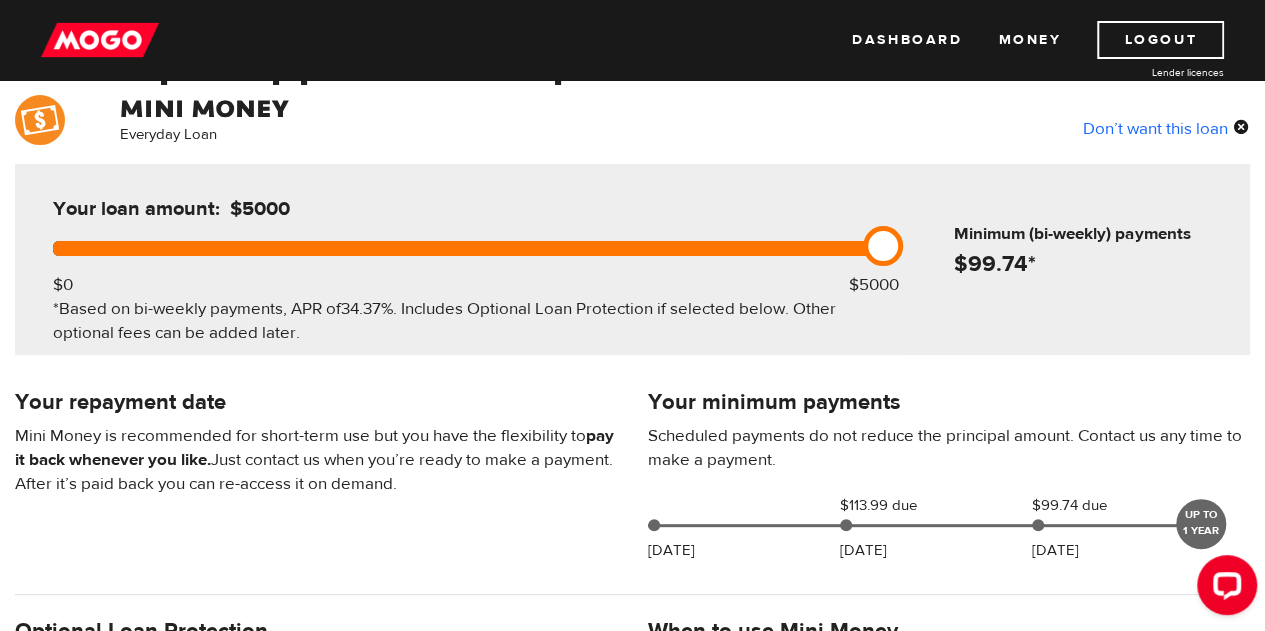 click at bounding box center (463, 248) 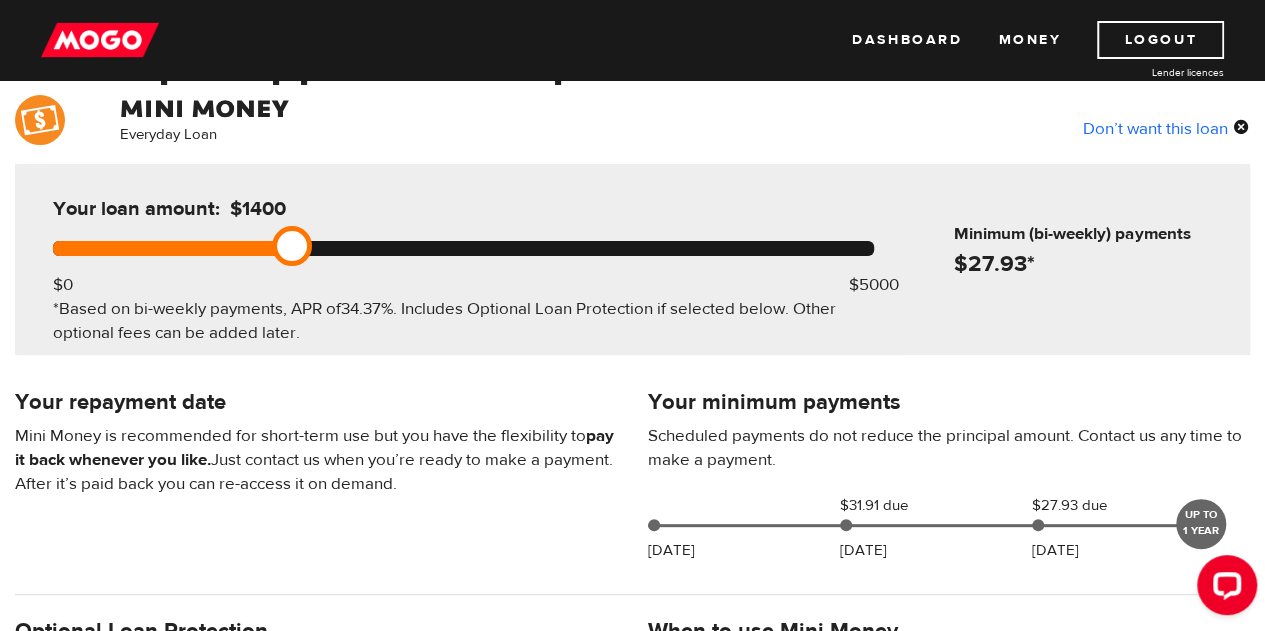 click at bounding box center [463, 248] 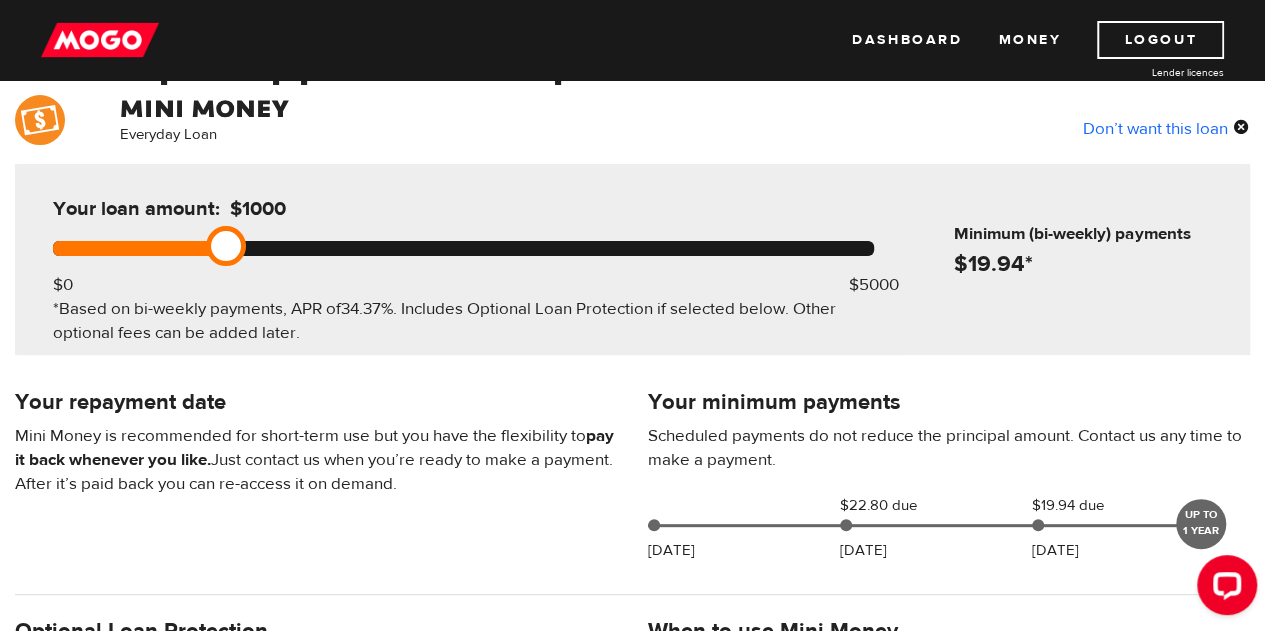 click at bounding box center [463, 248] 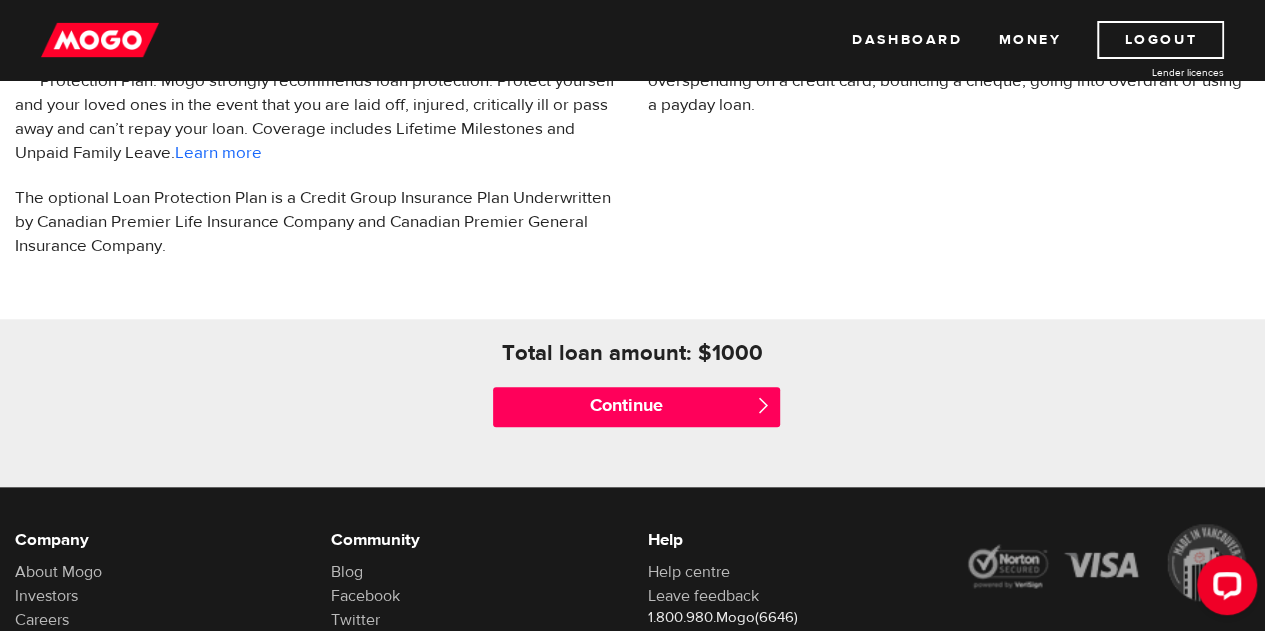 scroll, scrollTop: 710, scrollLeft: 0, axis: vertical 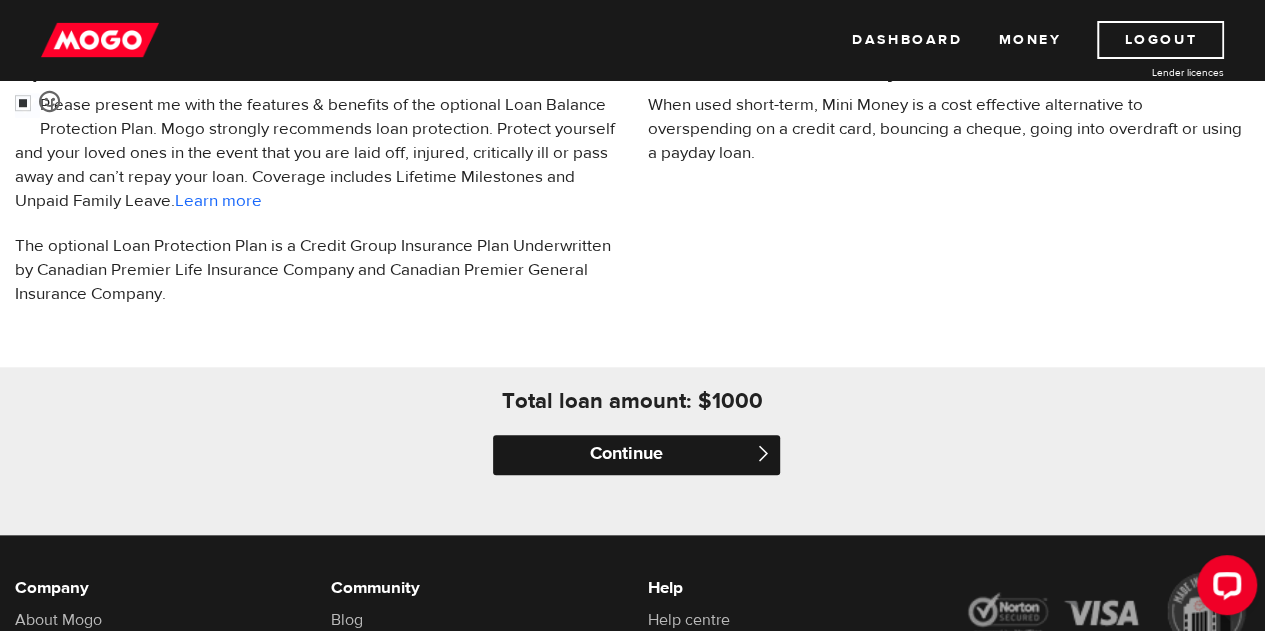 click on "Continue" at bounding box center [636, 455] 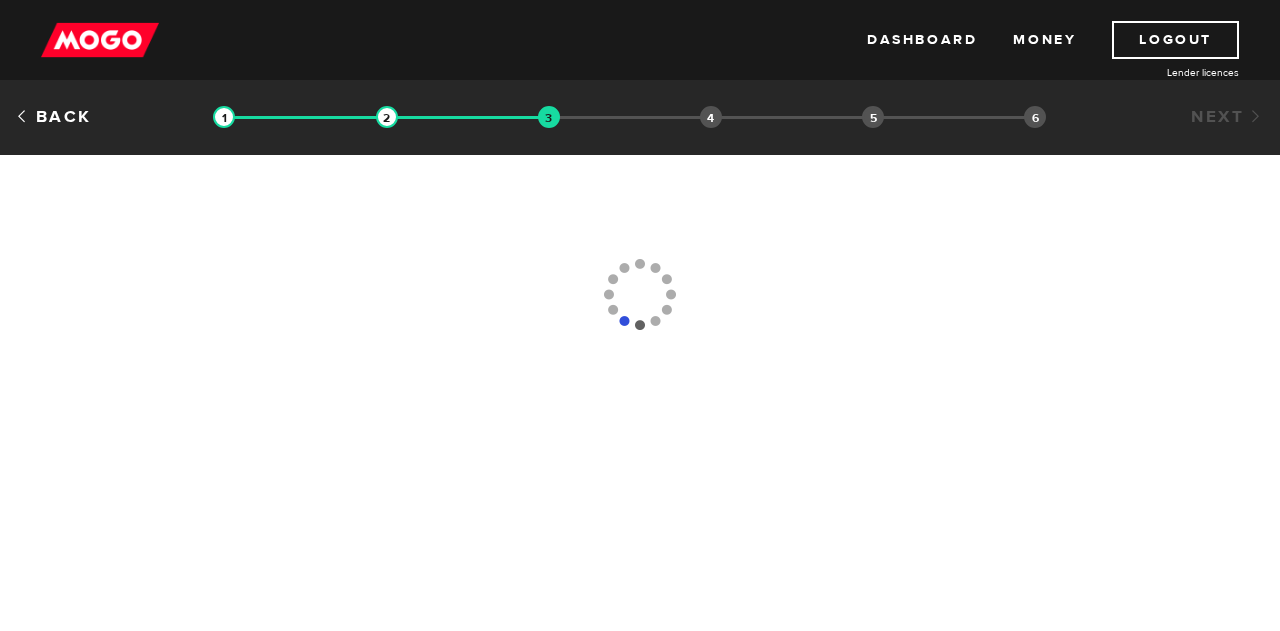 scroll, scrollTop: 0, scrollLeft: 0, axis: both 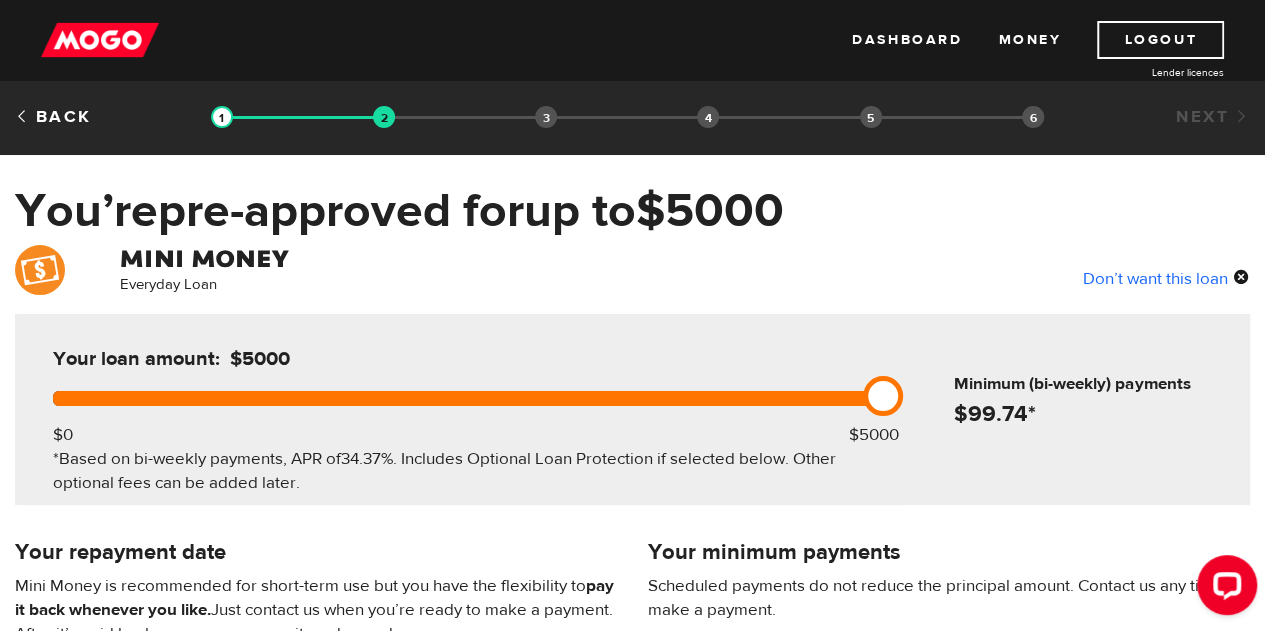 click at bounding box center [463, 398] 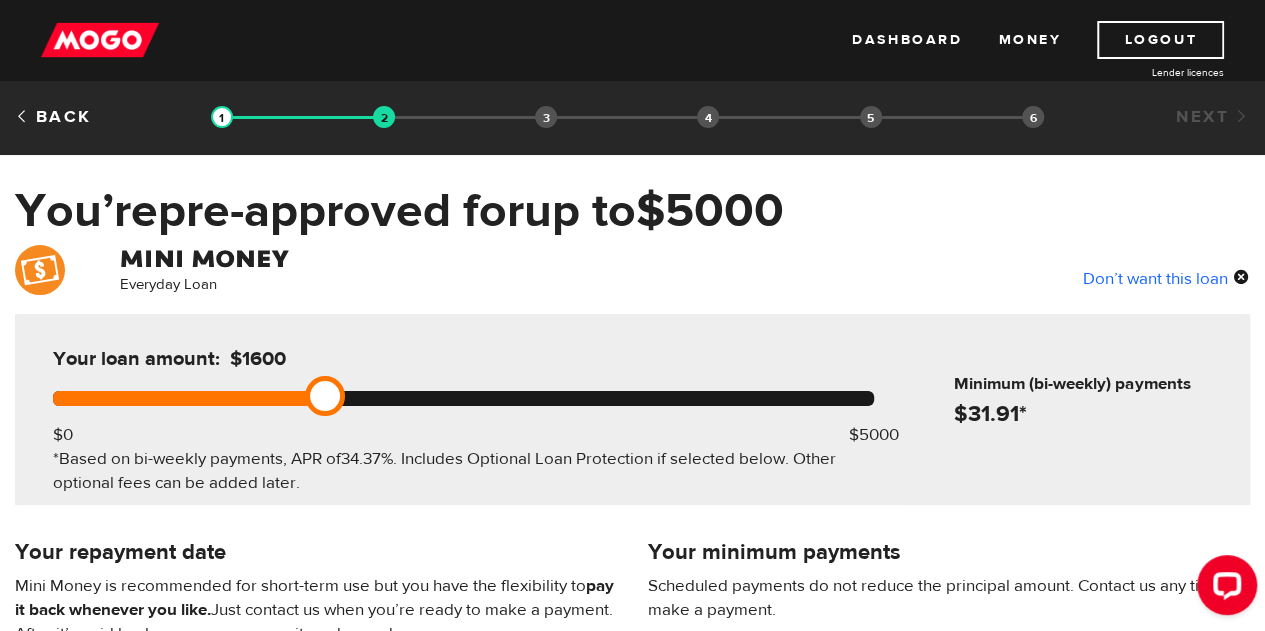 click at bounding box center (463, 398) 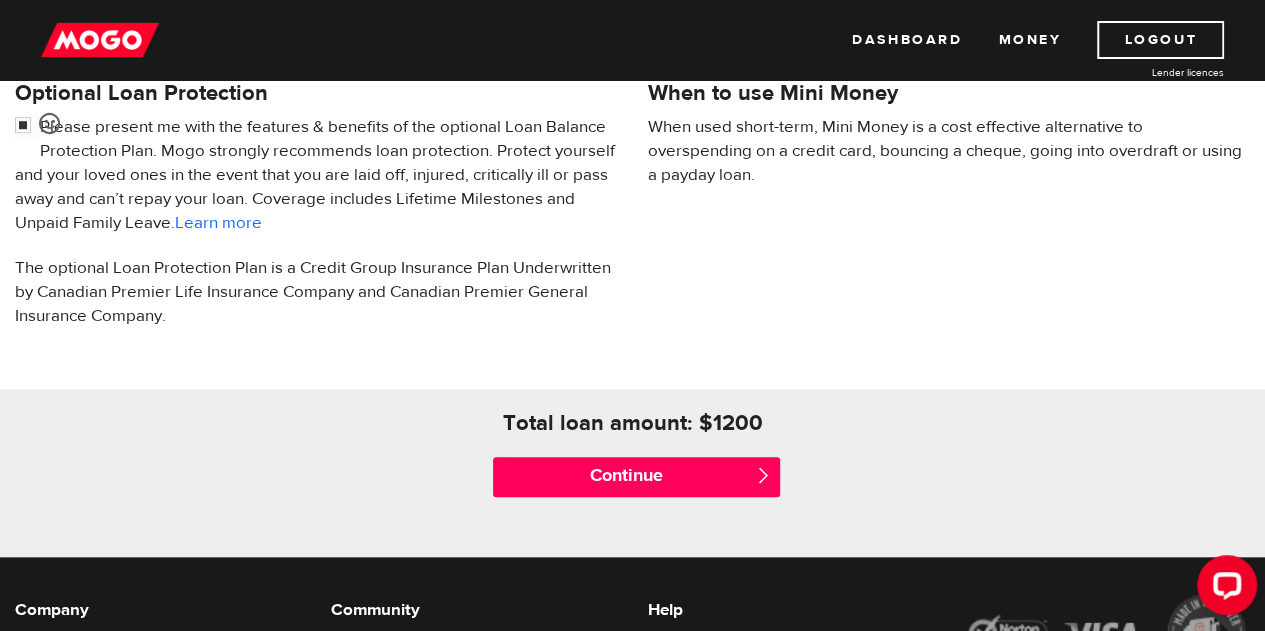 scroll, scrollTop: 936, scrollLeft: 0, axis: vertical 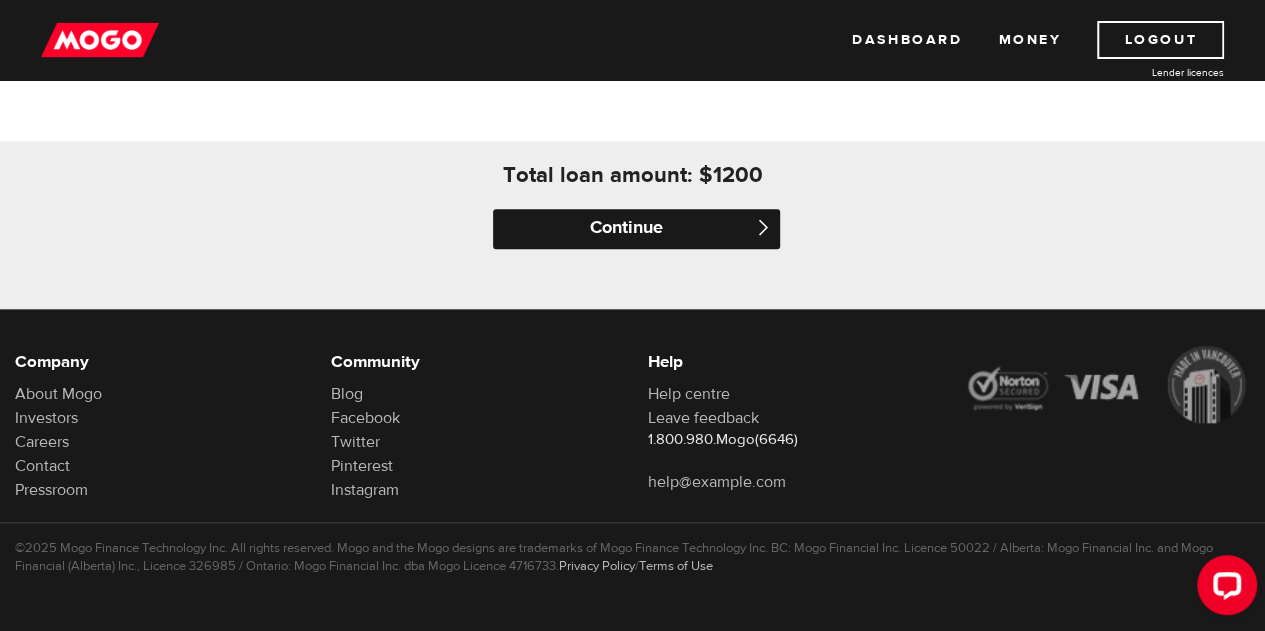 click on "Continue" at bounding box center (636, 229) 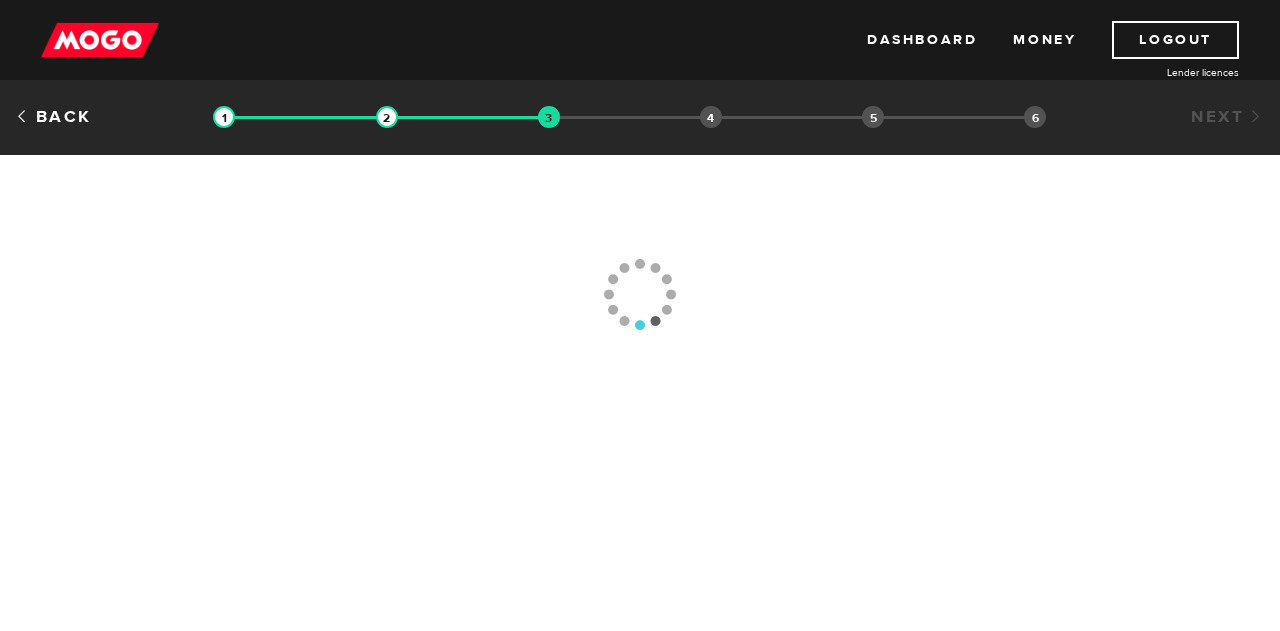 scroll, scrollTop: 0, scrollLeft: 0, axis: both 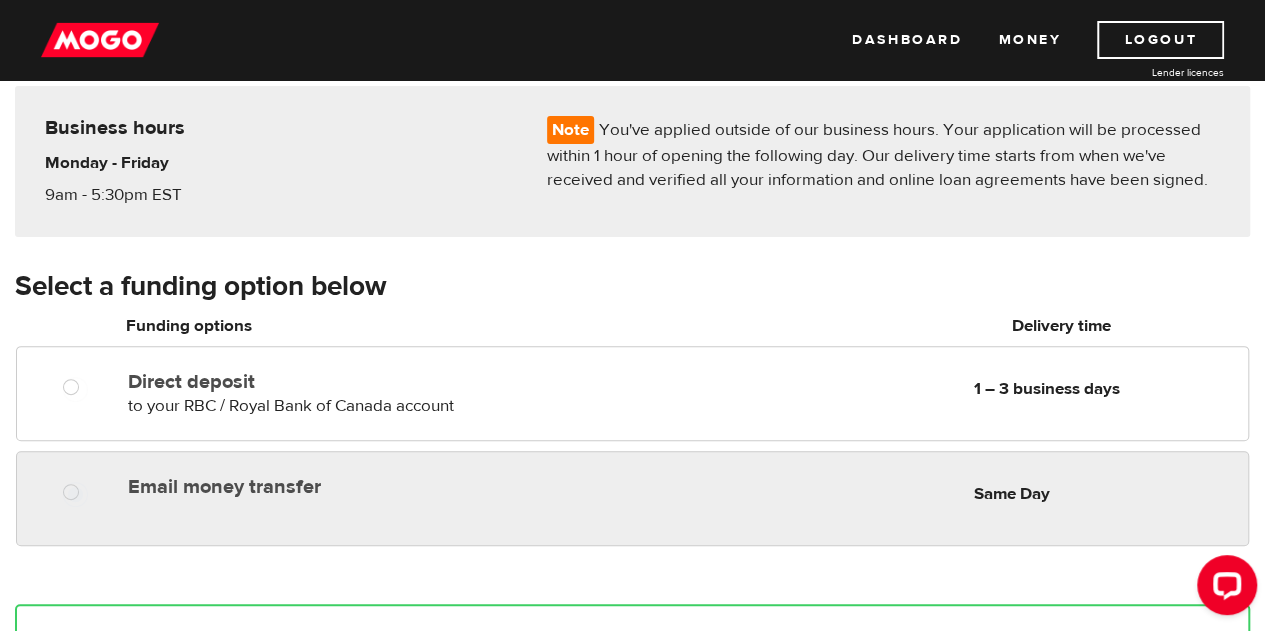 radio on "true" 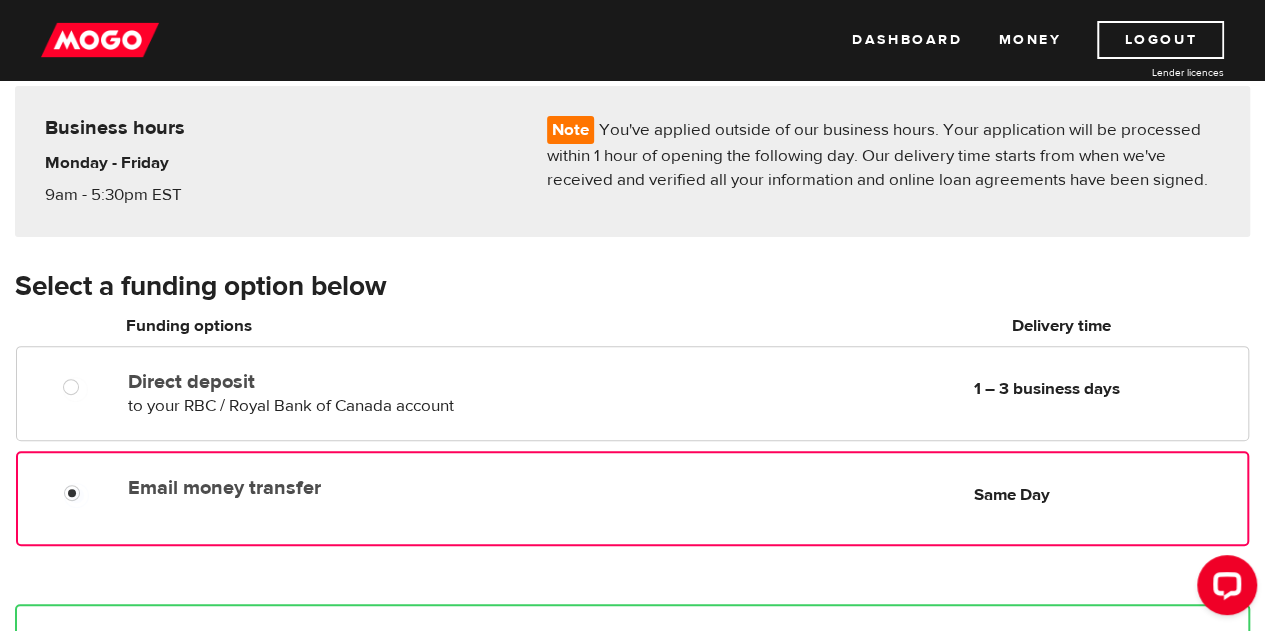 click on "Same Day" at bounding box center (1106, 495) 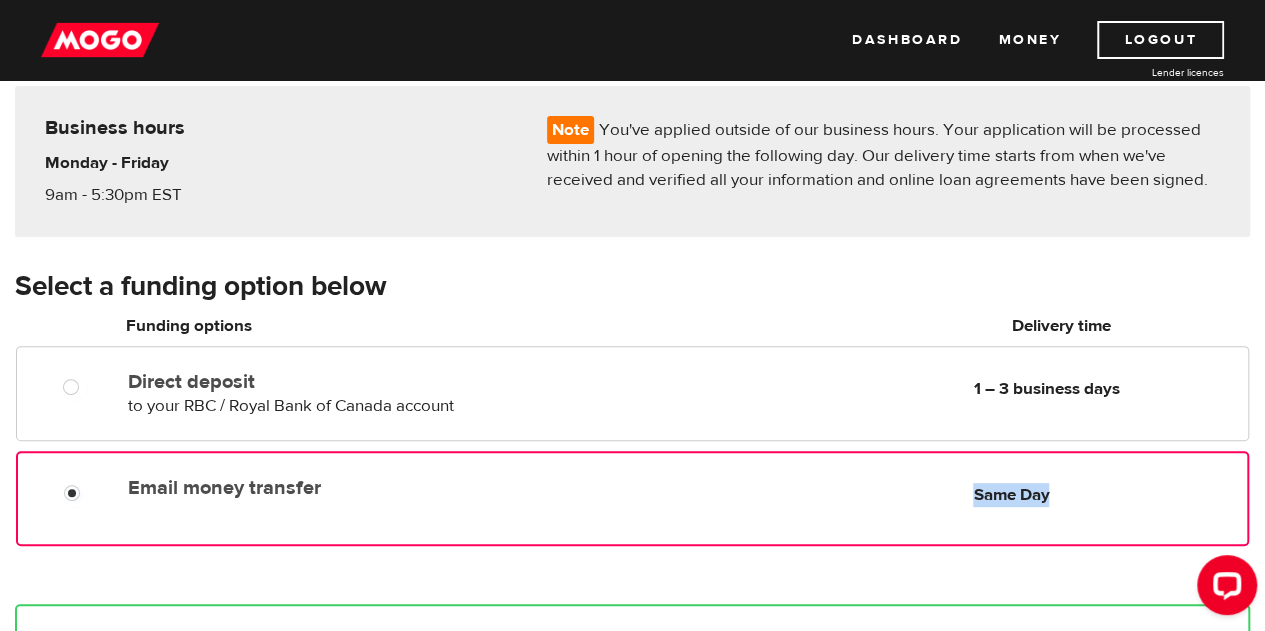 click on "Same Day" at bounding box center (1106, 495) 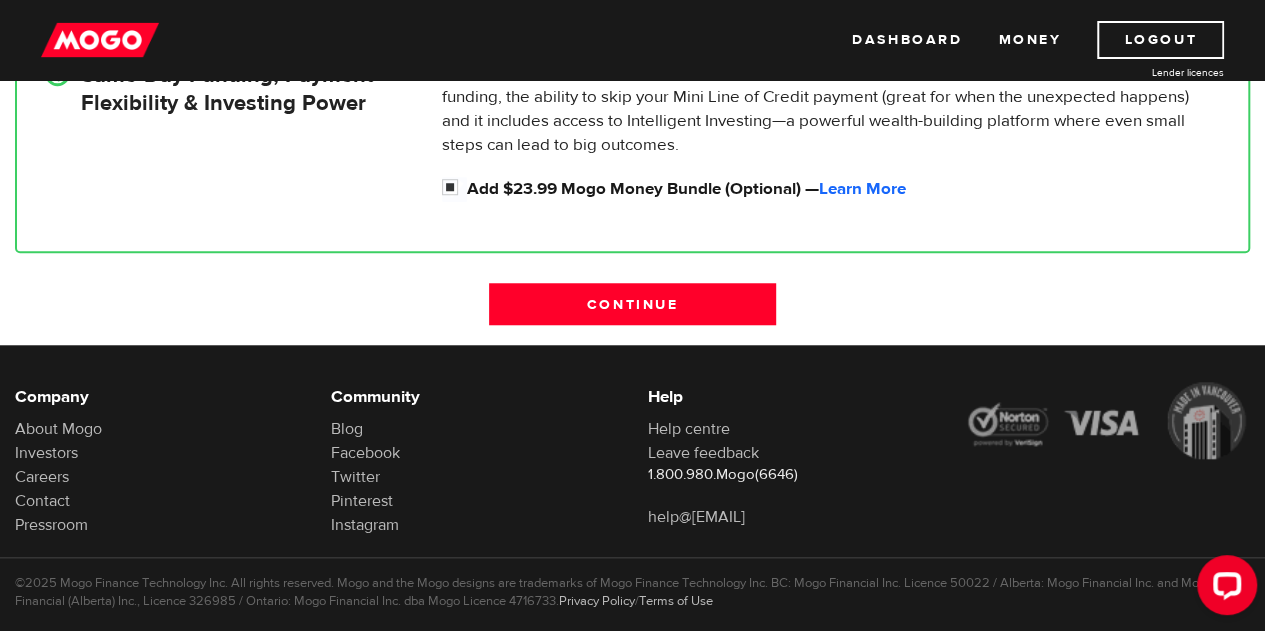 scroll, scrollTop: 740, scrollLeft: 0, axis: vertical 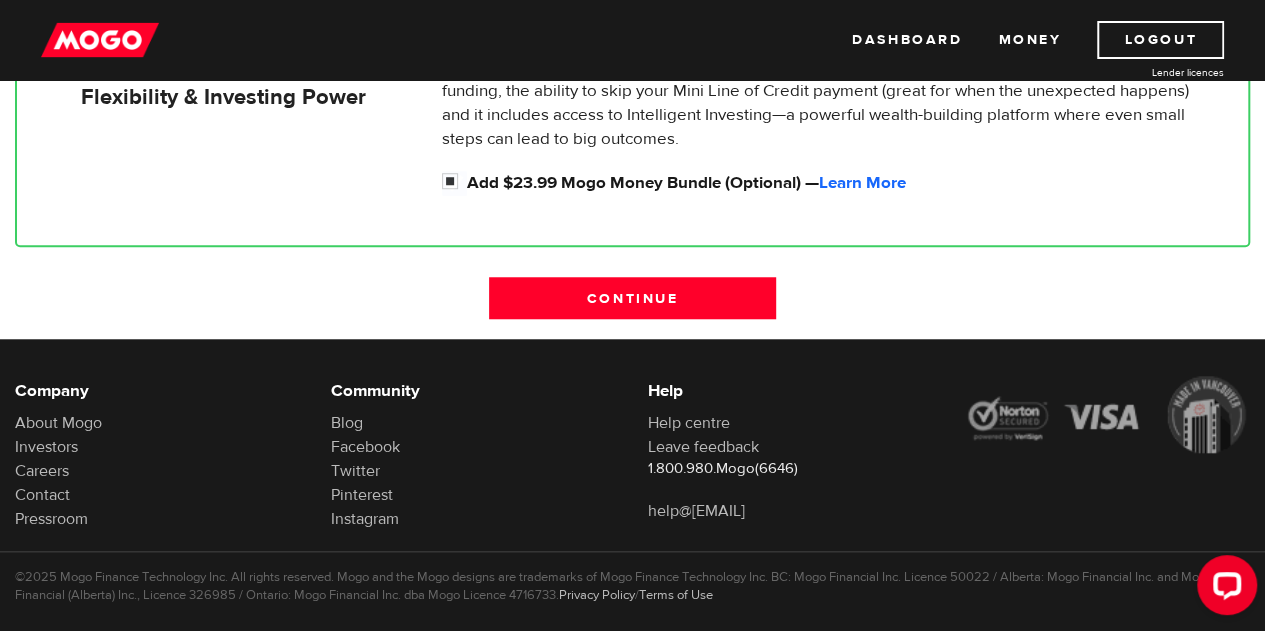 click on "Continue" at bounding box center (632, 308) 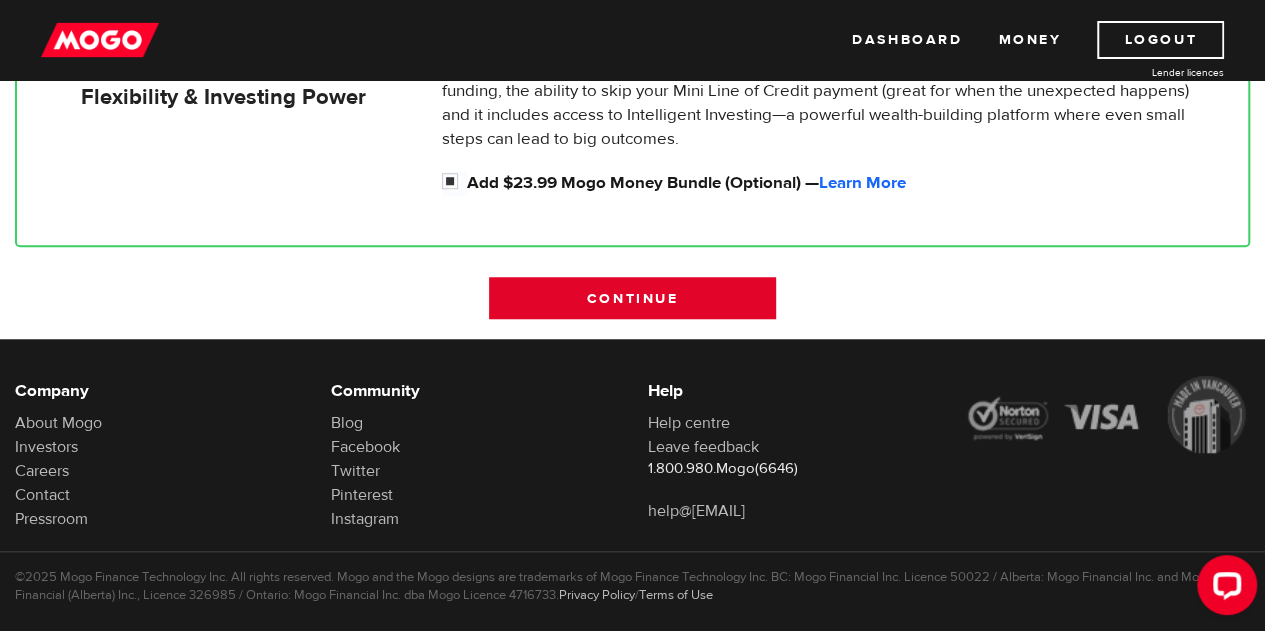 click on "Continue" at bounding box center [632, 298] 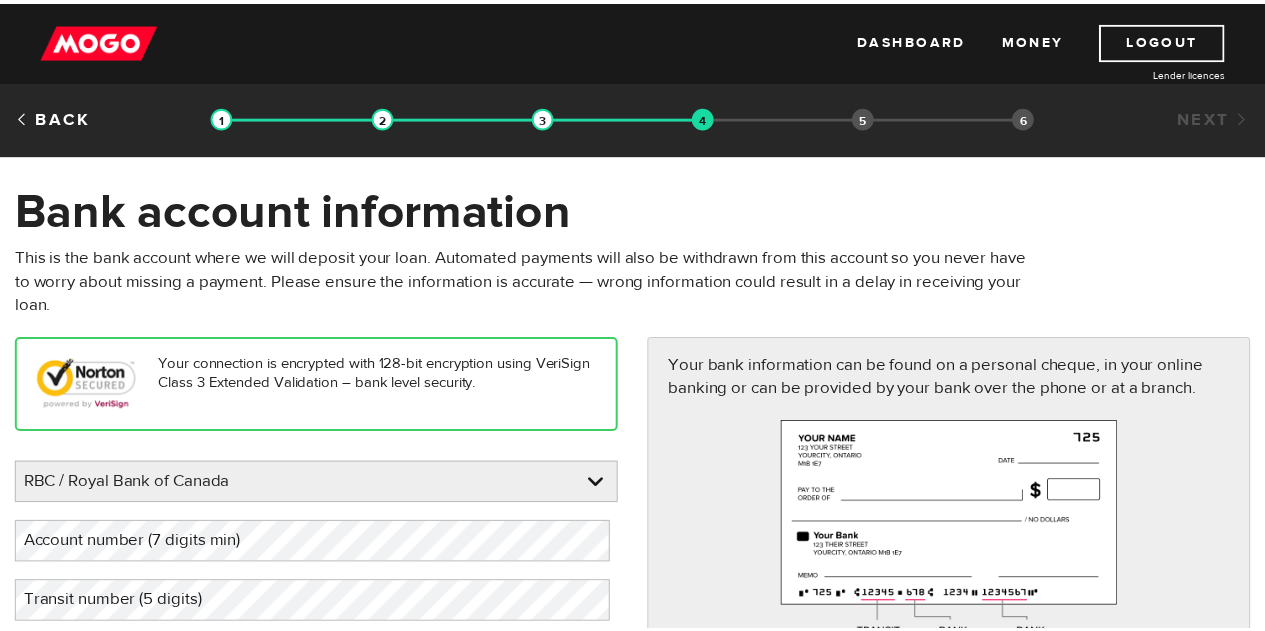scroll, scrollTop: 0, scrollLeft: 0, axis: both 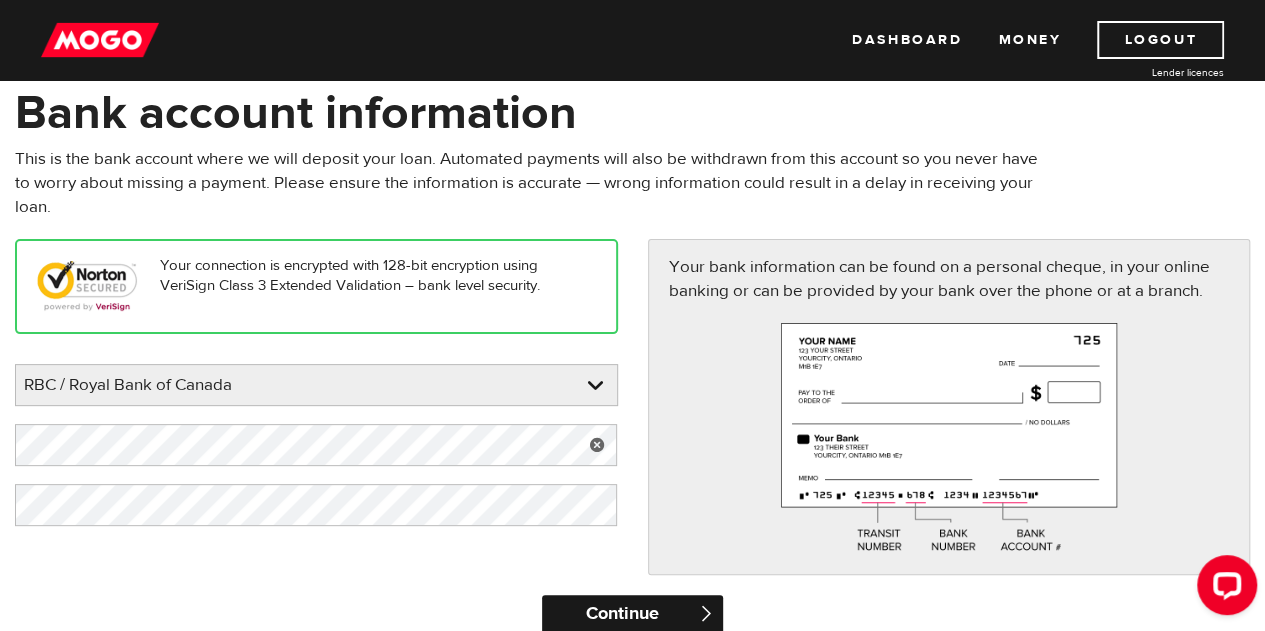 click on "Continue" at bounding box center (632, 615) 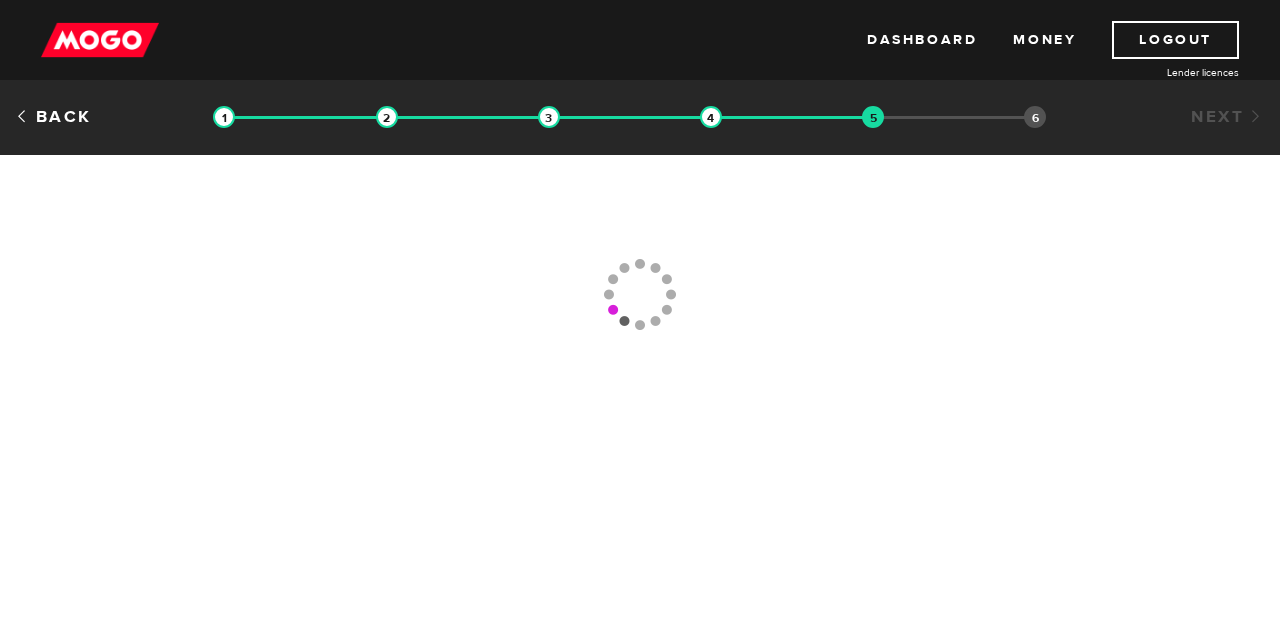 scroll, scrollTop: 0, scrollLeft: 0, axis: both 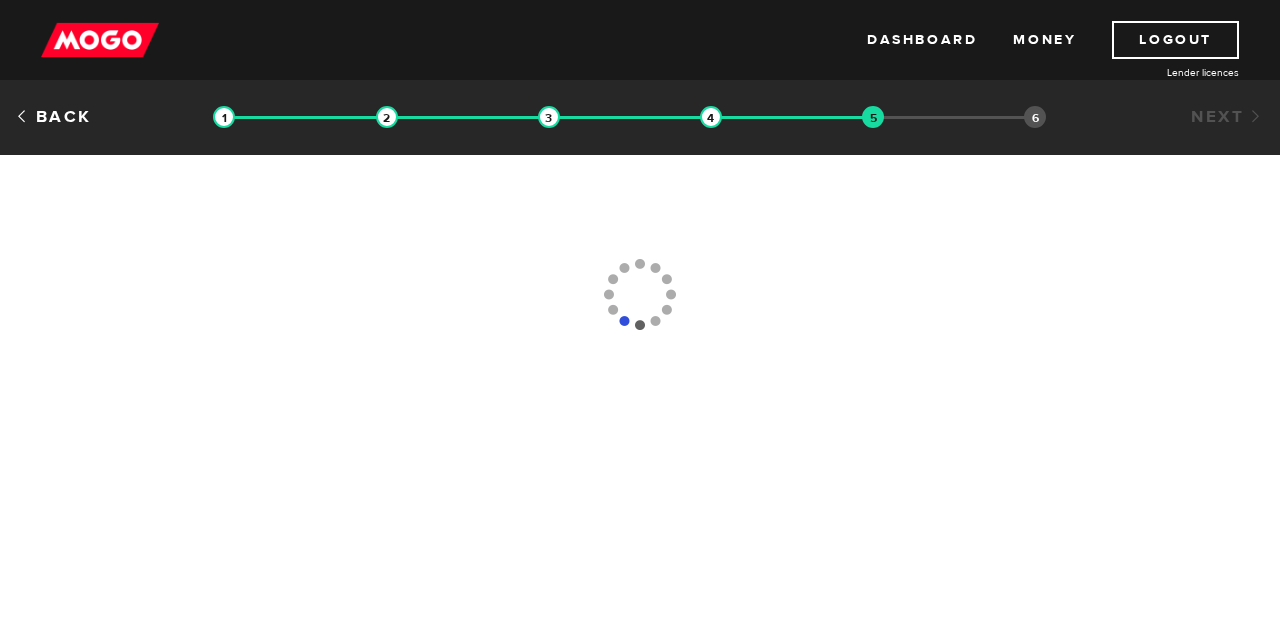 type on "[PHONE]" 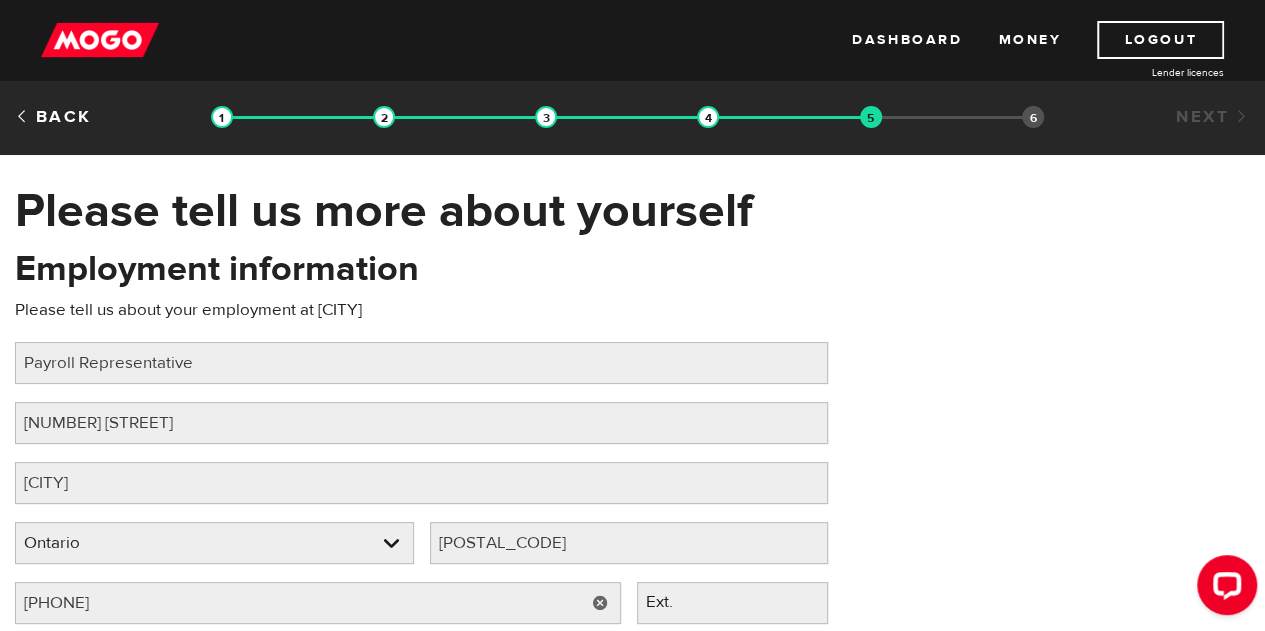 scroll, scrollTop: 0, scrollLeft: 0, axis: both 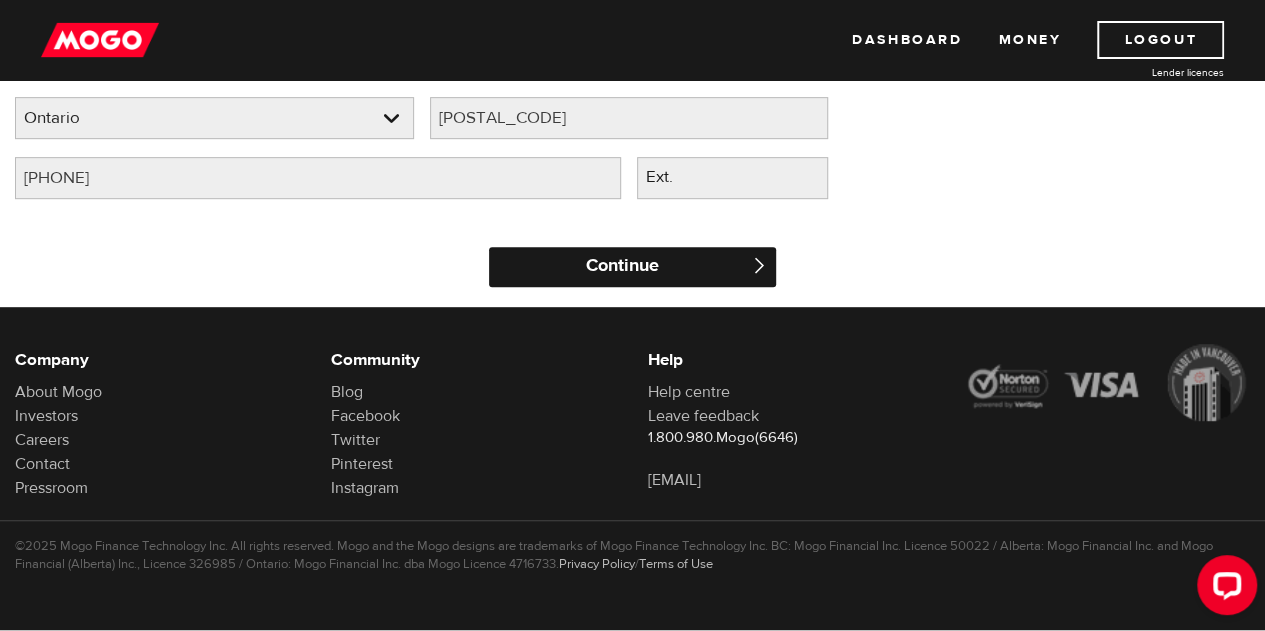 click on "Continue" at bounding box center (632, 267) 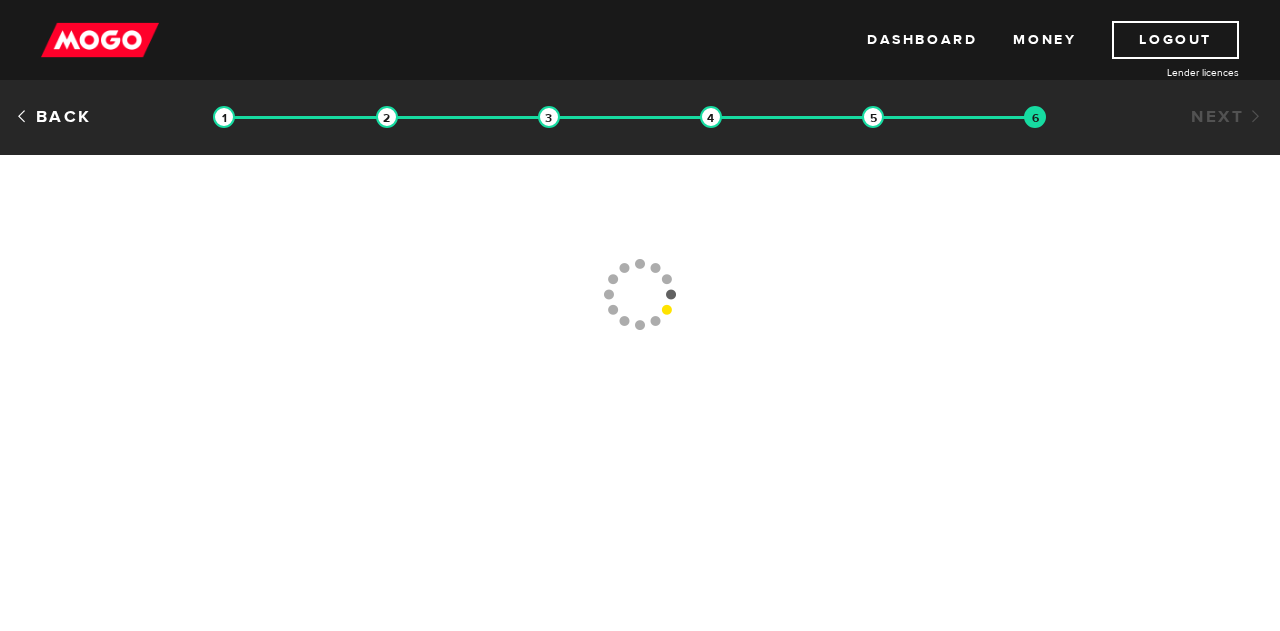 scroll, scrollTop: 0, scrollLeft: 0, axis: both 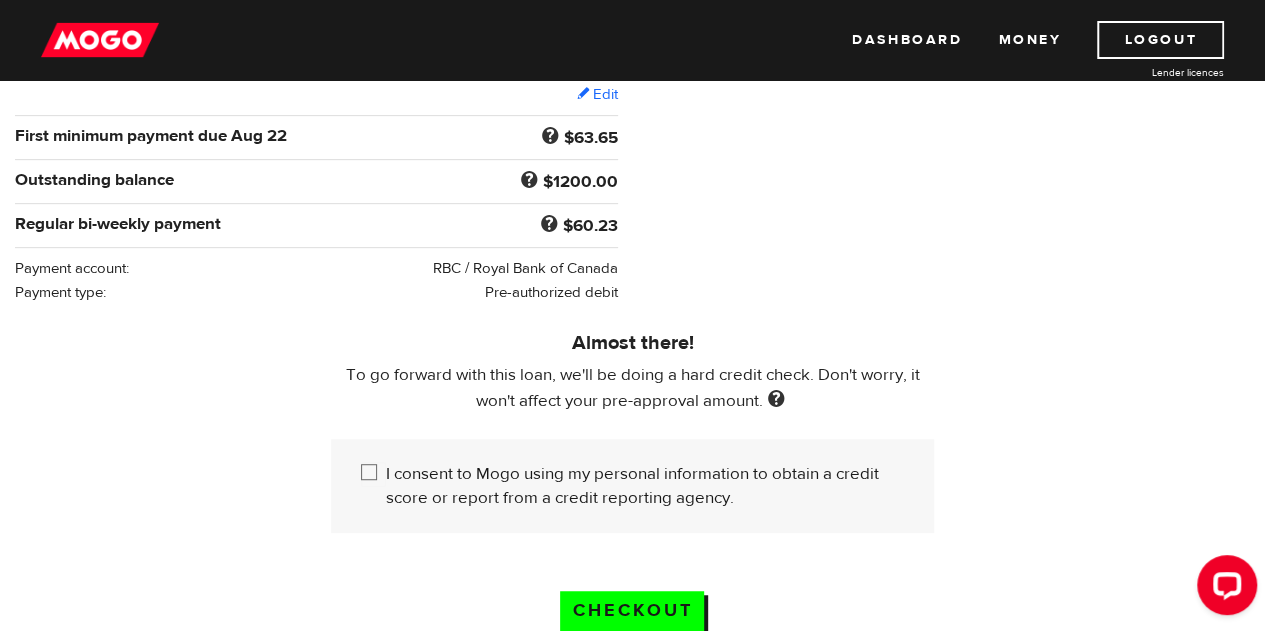 click on "I consent to Mogo using my personal information to obtain a credit score or report from a credit reporting agency." at bounding box center [373, 474] 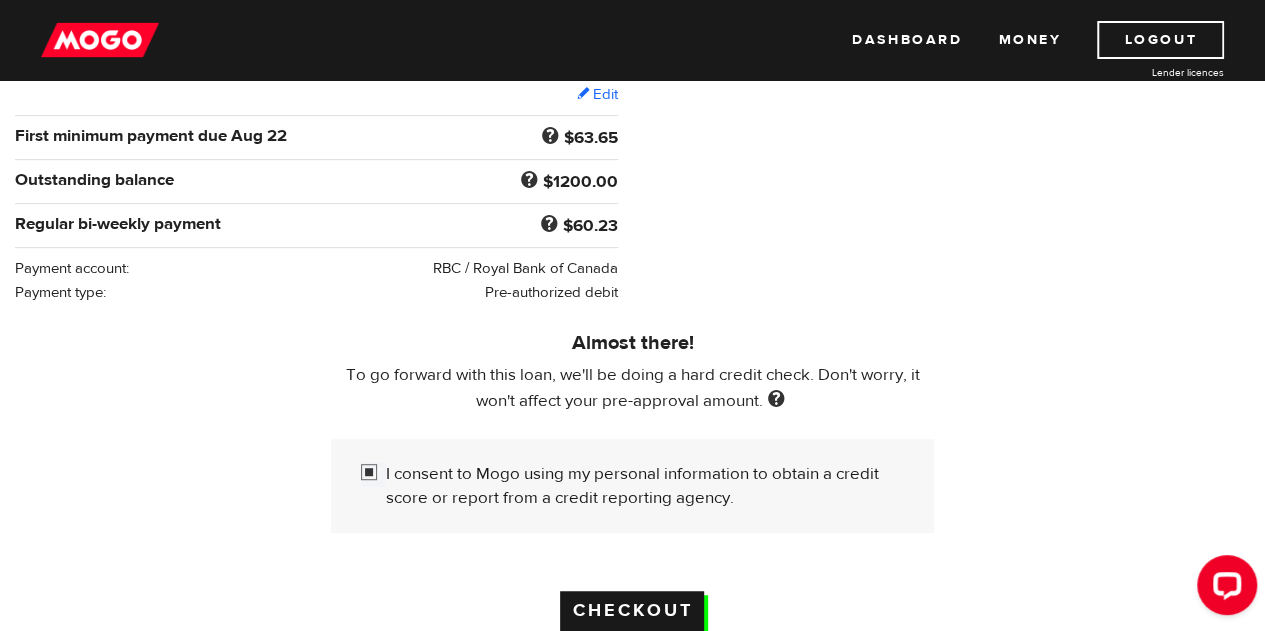 click on "Checkout" at bounding box center (632, 611) 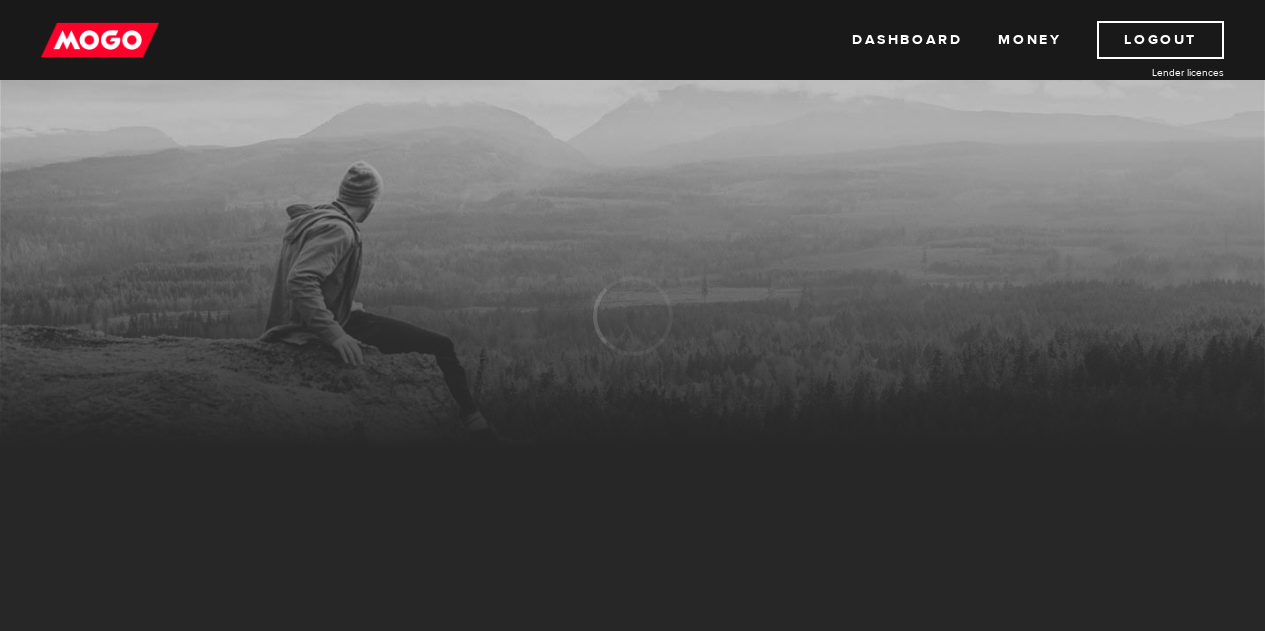 scroll, scrollTop: 0, scrollLeft: 0, axis: both 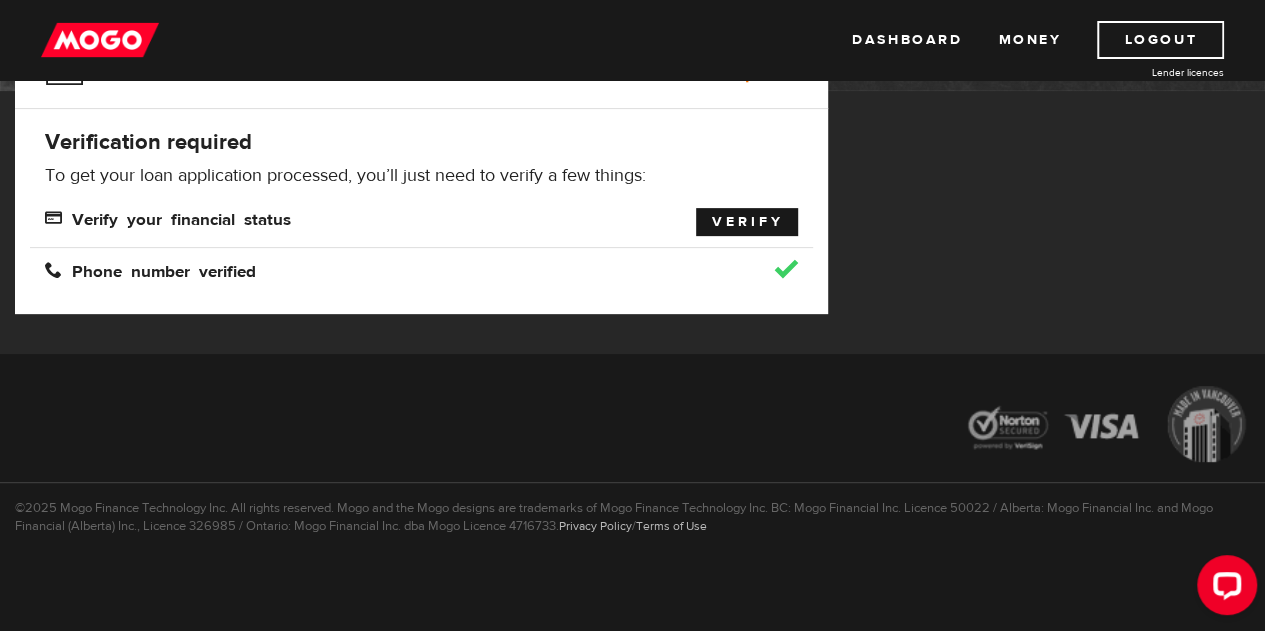 click on "Verify" at bounding box center (747, 222) 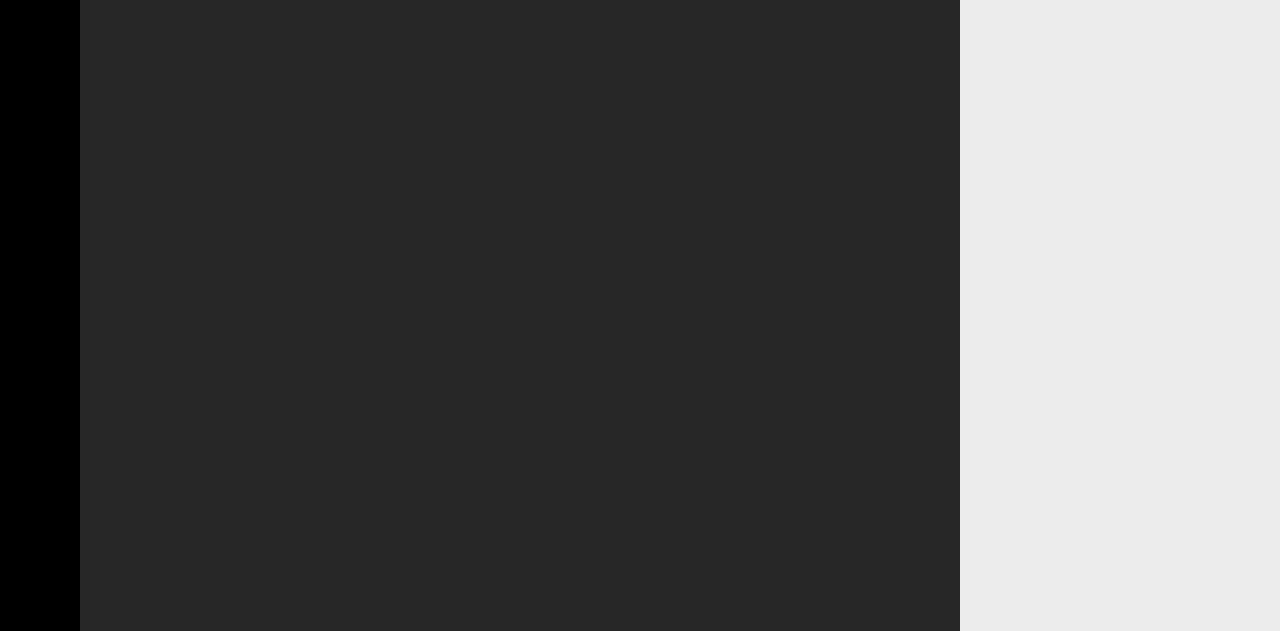 scroll, scrollTop: 0, scrollLeft: 0, axis: both 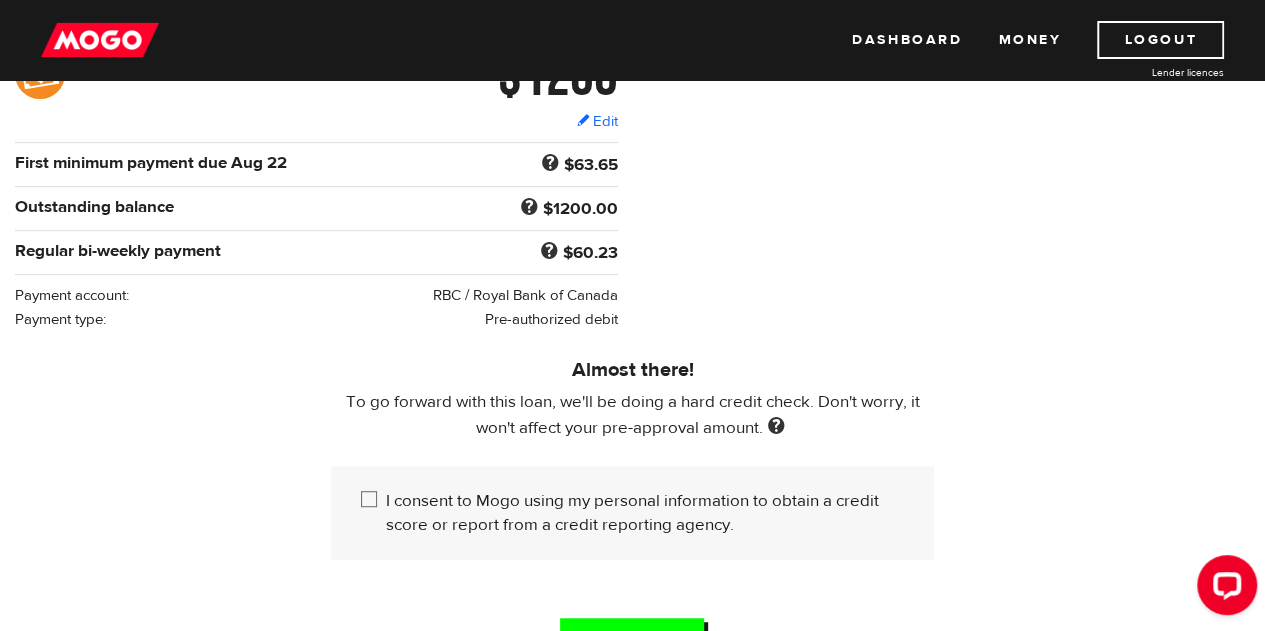 click on "I consent to Mogo using my personal information to obtain a credit score or report from a credit reporting agency." at bounding box center (645, 513) 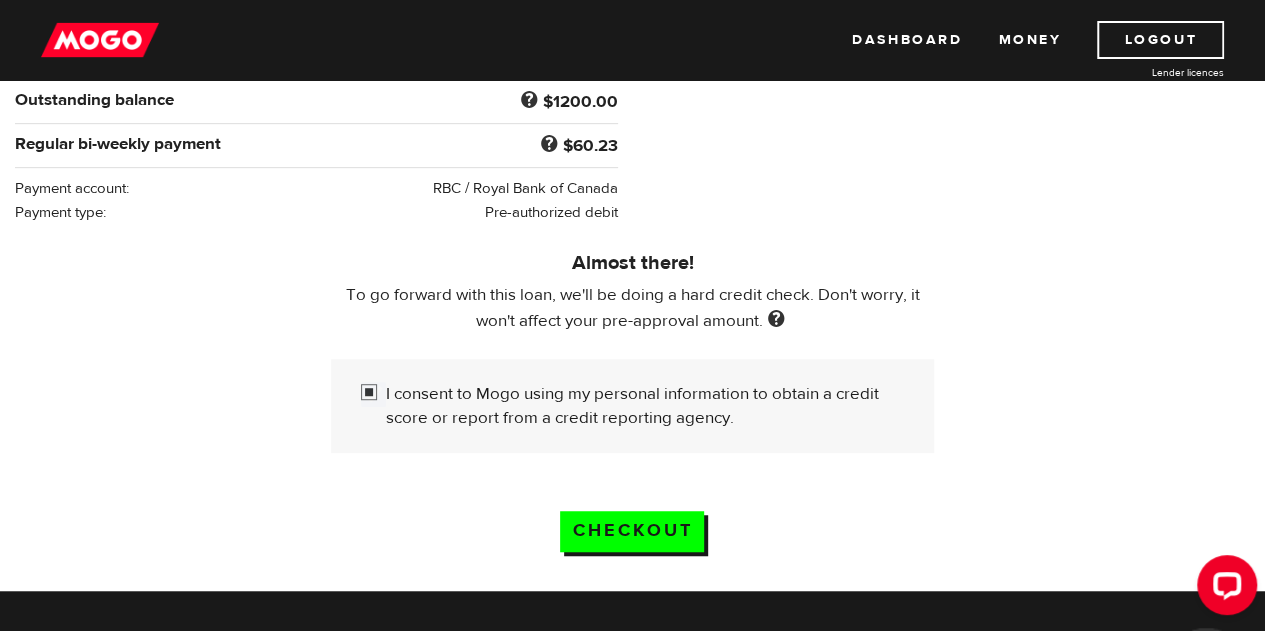 scroll, scrollTop: 481, scrollLeft: 0, axis: vertical 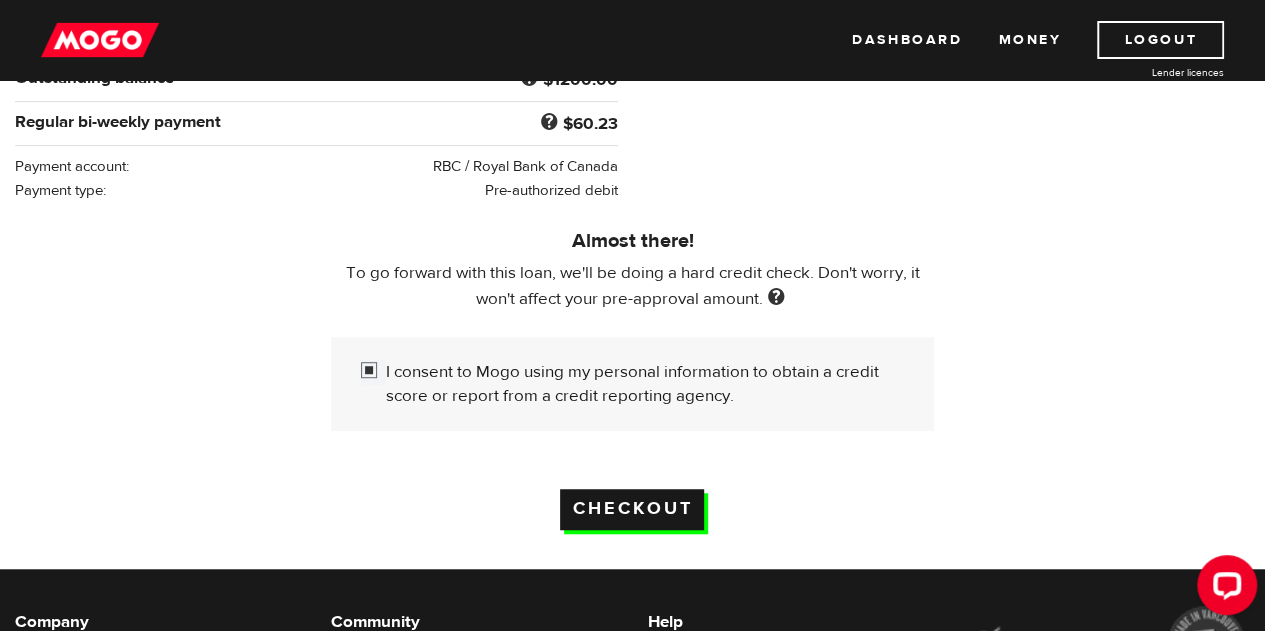 click on "Checkout" at bounding box center (632, 509) 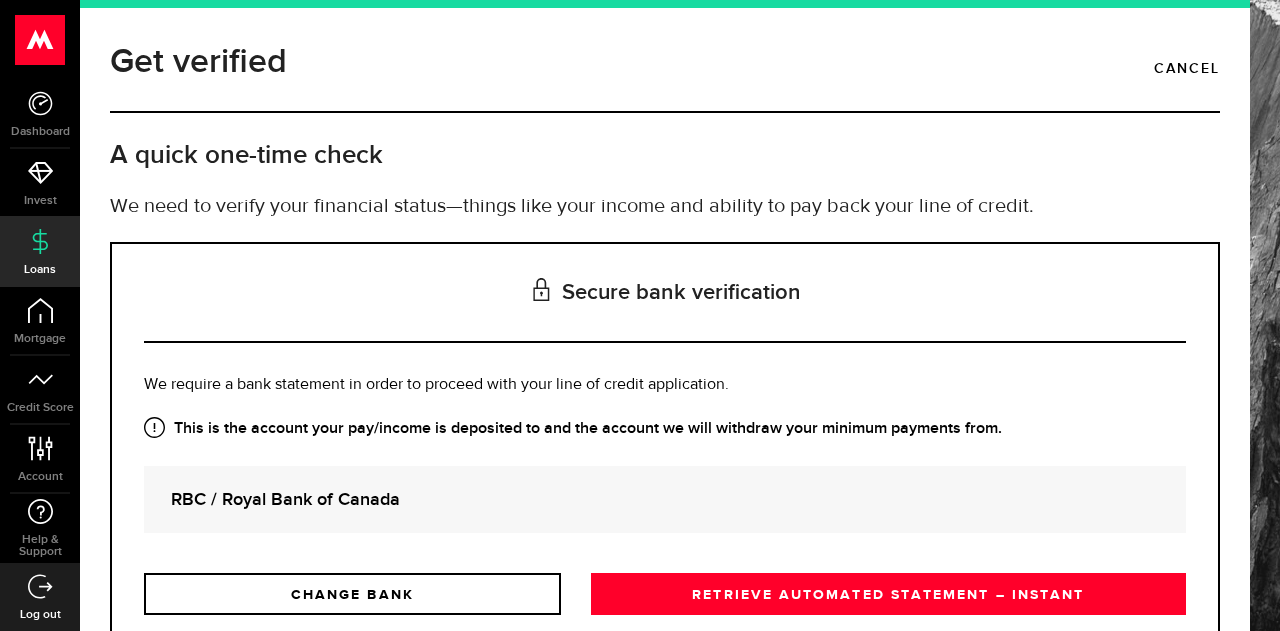 scroll, scrollTop: 0, scrollLeft: 0, axis: both 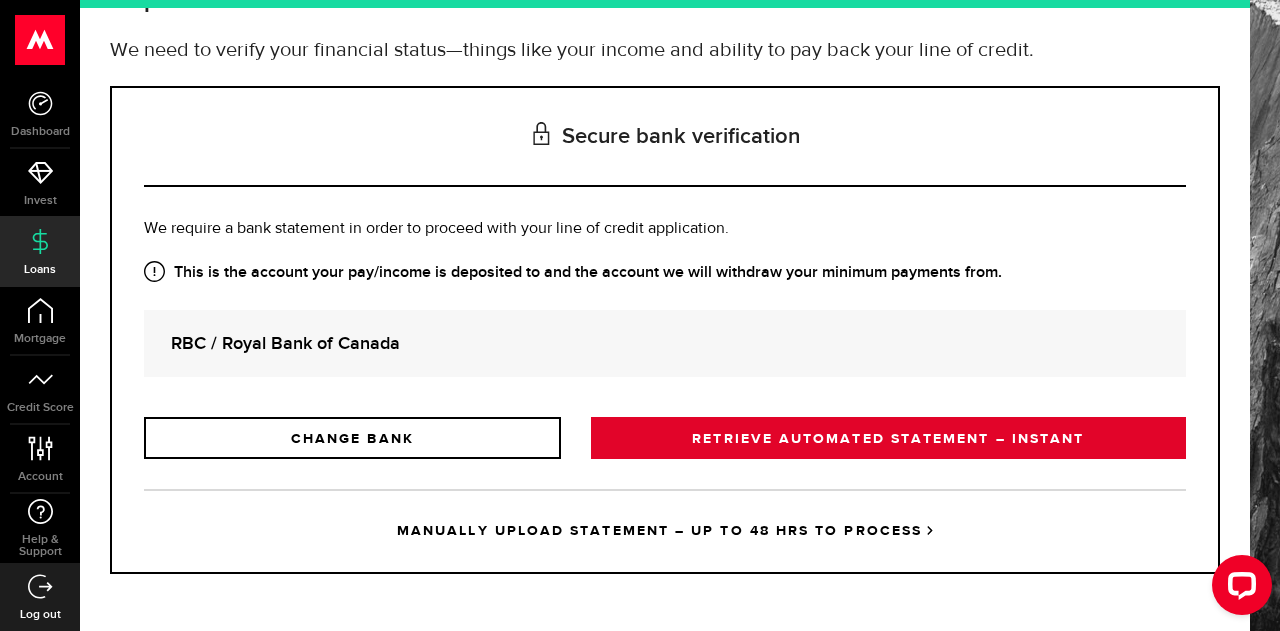 click on "RETRIEVE AUTOMATED STATEMENT – INSTANT" at bounding box center [888, 438] 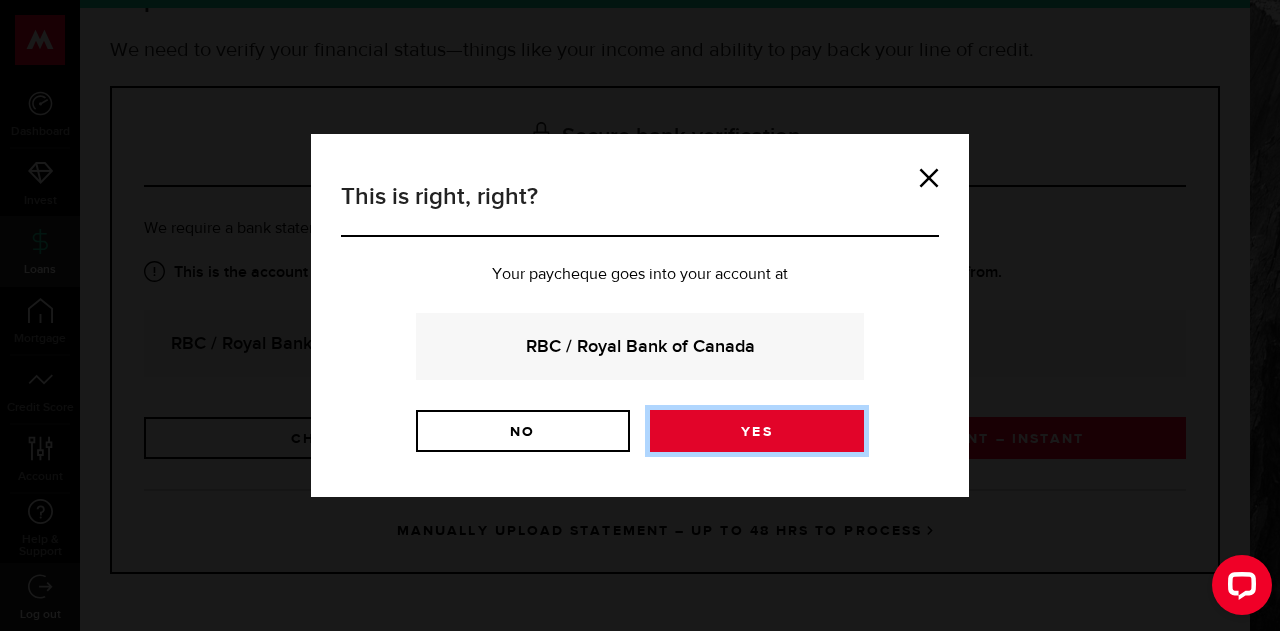 click on "Yes" at bounding box center [757, 431] 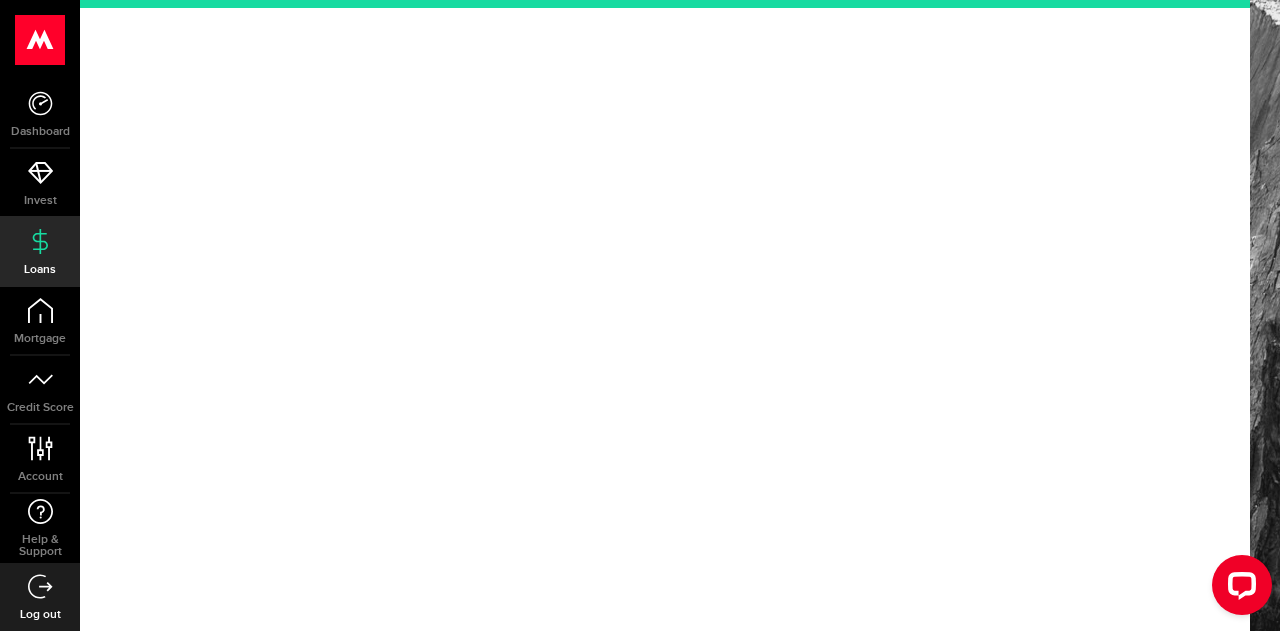 scroll, scrollTop: 0, scrollLeft: 0, axis: both 